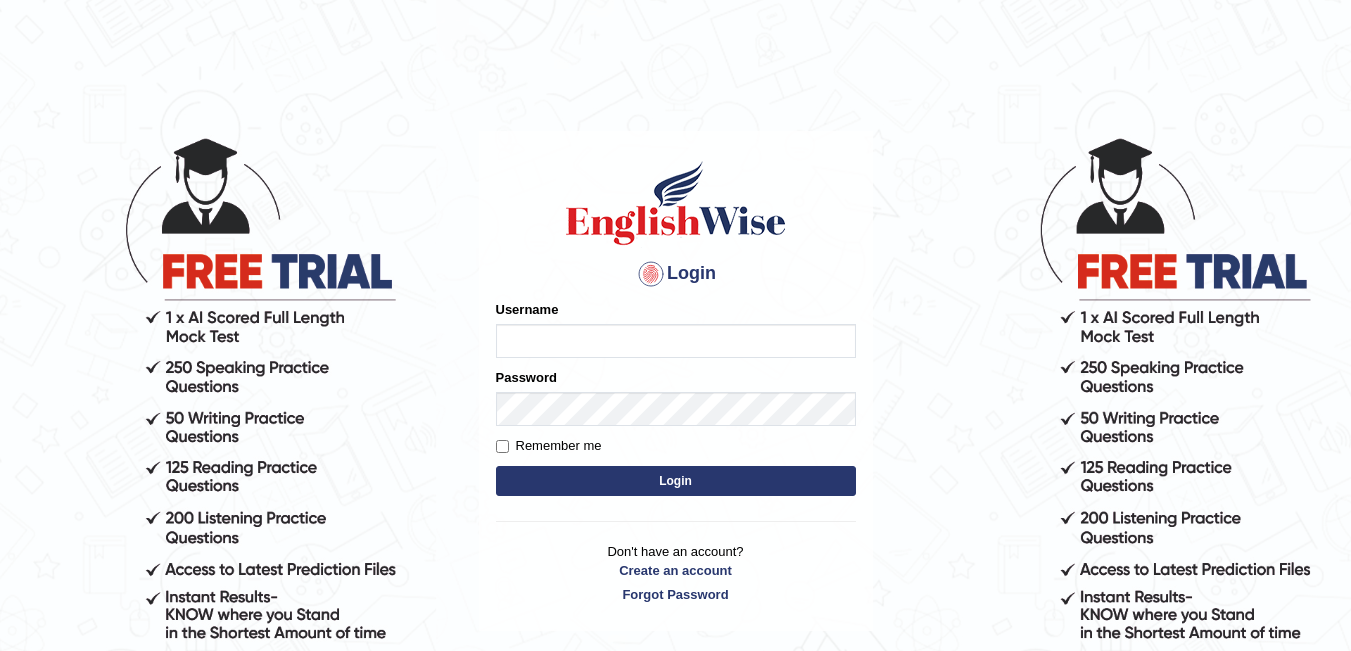 scroll, scrollTop: 0, scrollLeft: 0, axis: both 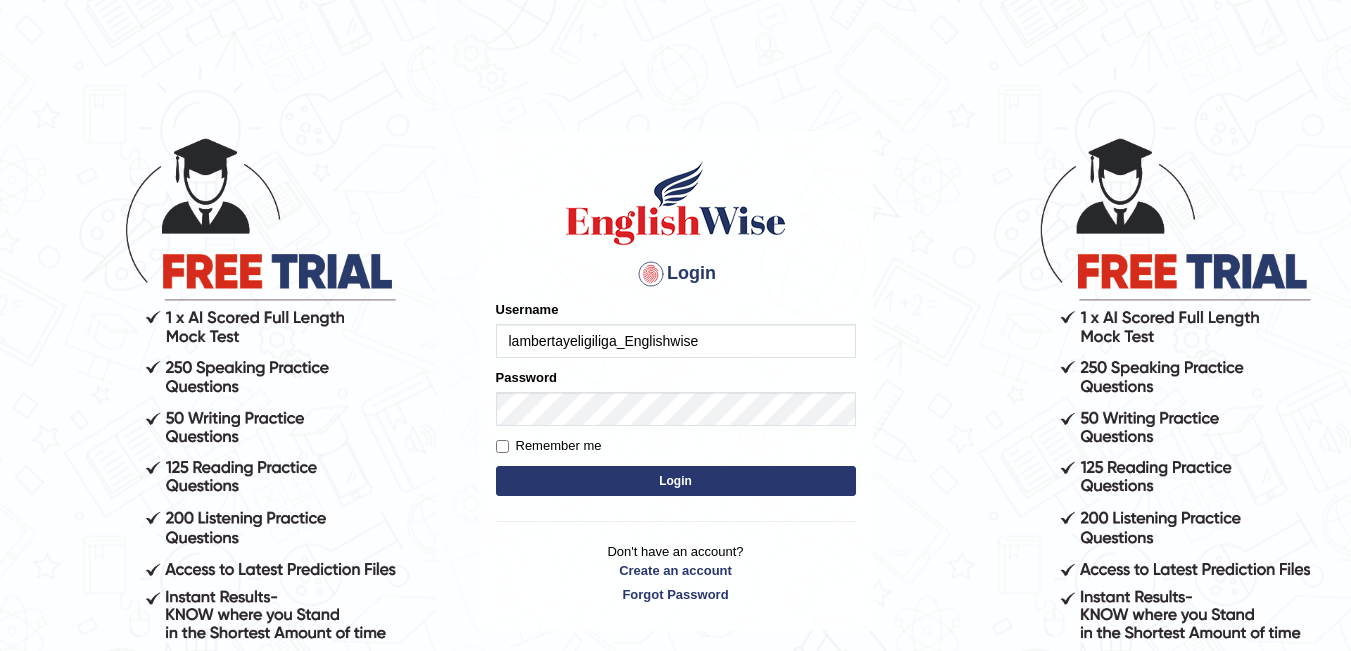 click on "Login" at bounding box center (676, 481) 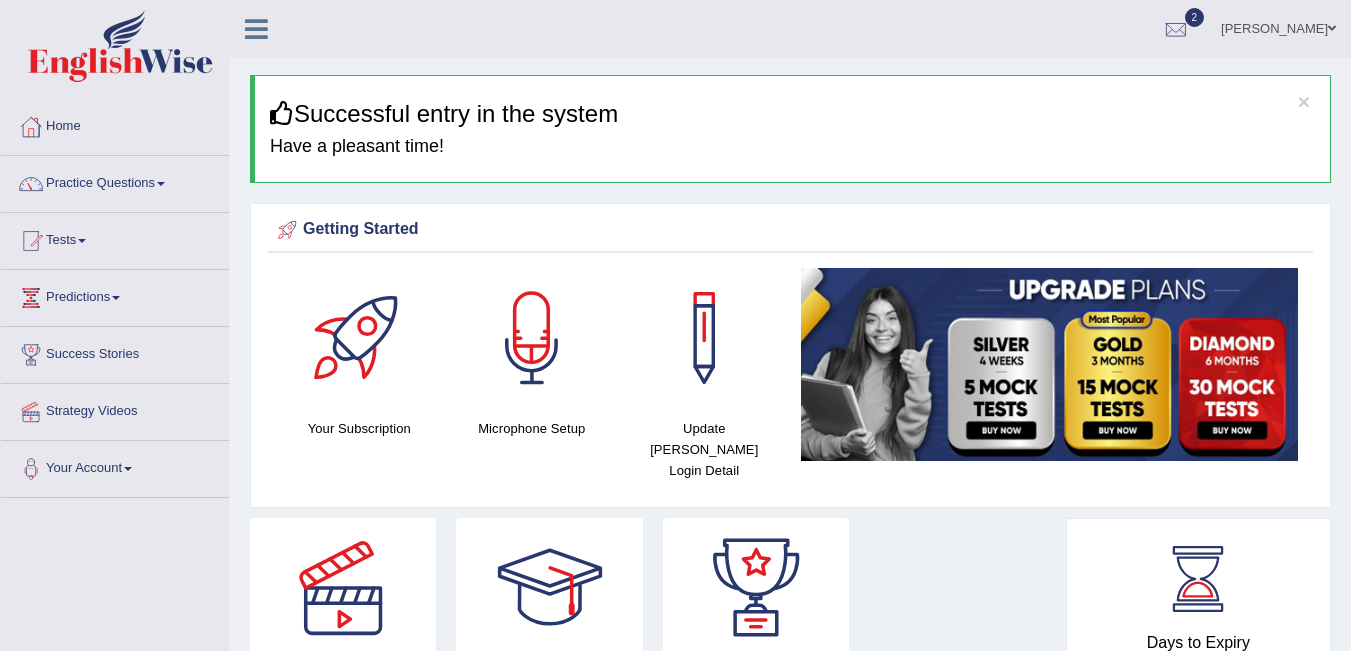 scroll, scrollTop: 0, scrollLeft: 0, axis: both 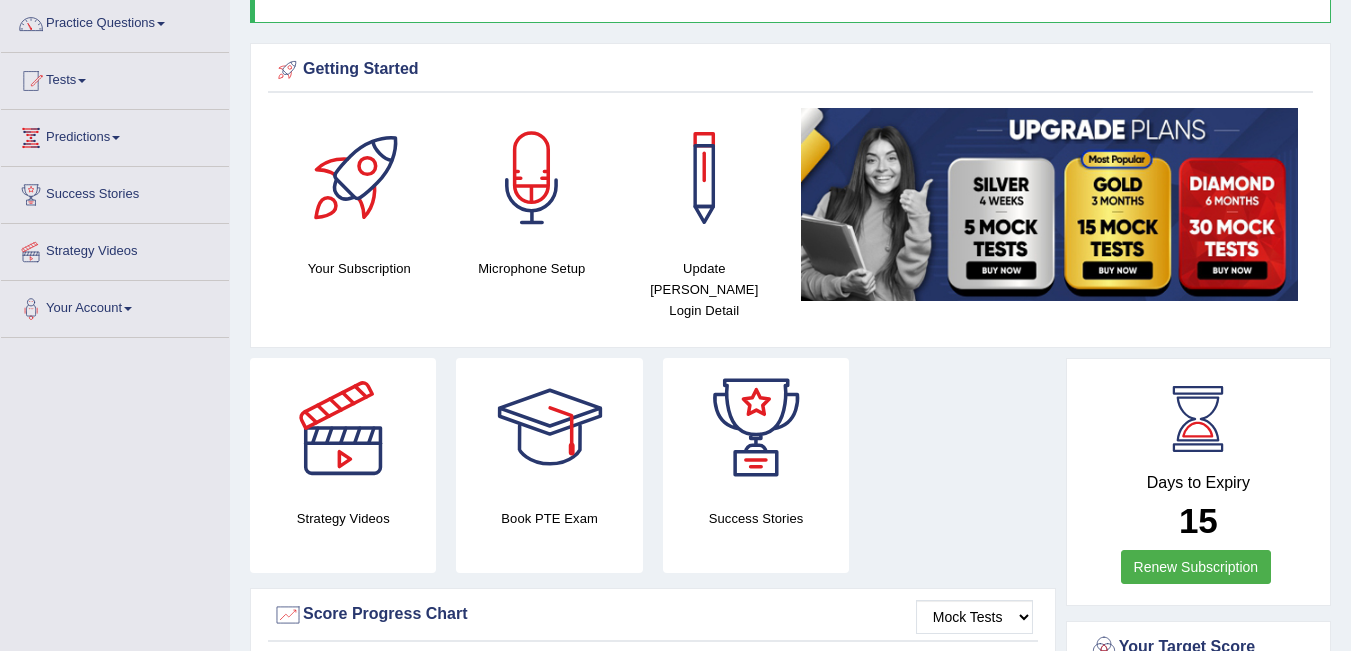 drag, startPoint x: 774, startPoint y: 575, endPoint x: 638, endPoint y: 481, distance: 165.32393 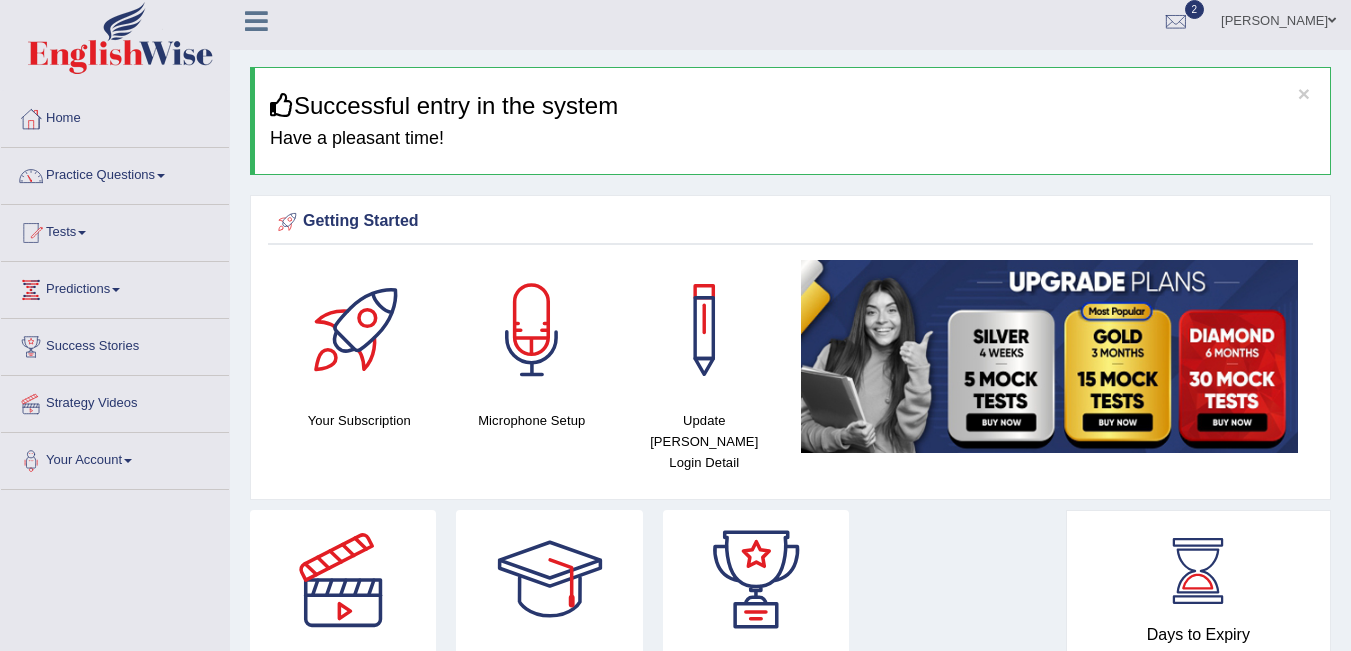 scroll, scrollTop: 0, scrollLeft: 0, axis: both 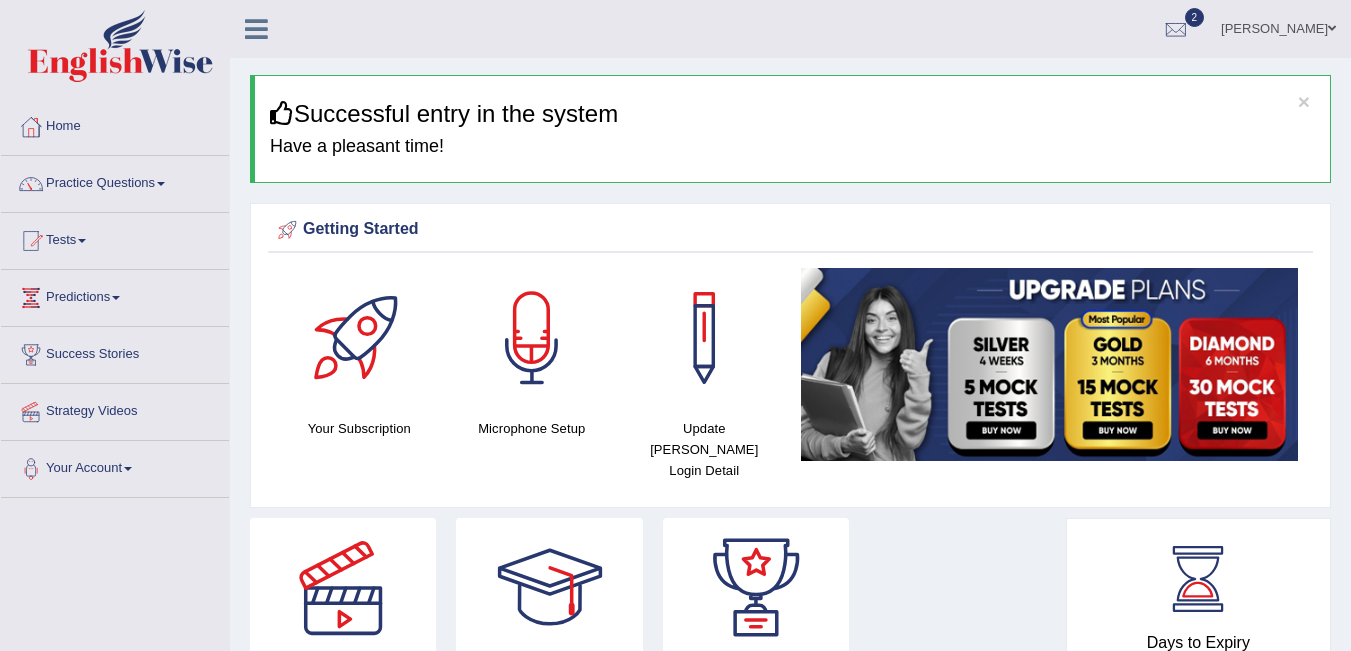 click on "Practice Questions" at bounding box center (115, 181) 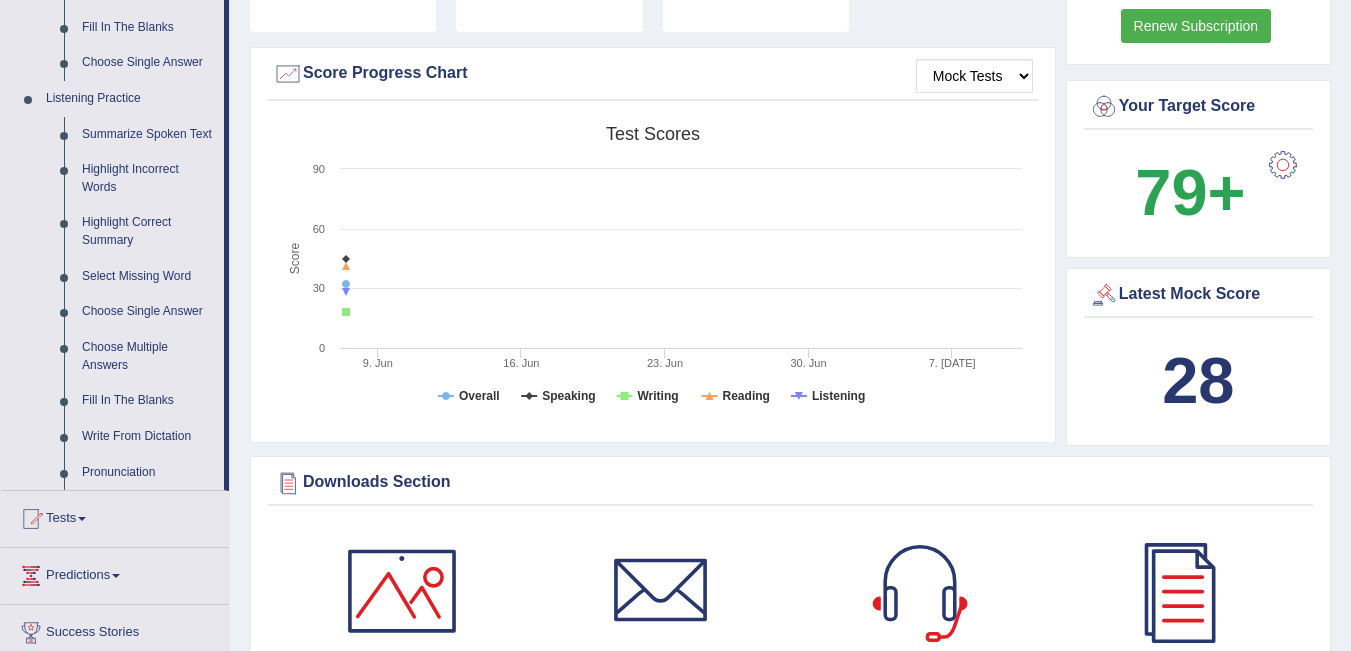 scroll, scrollTop: 720, scrollLeft: 0, axis: vertical 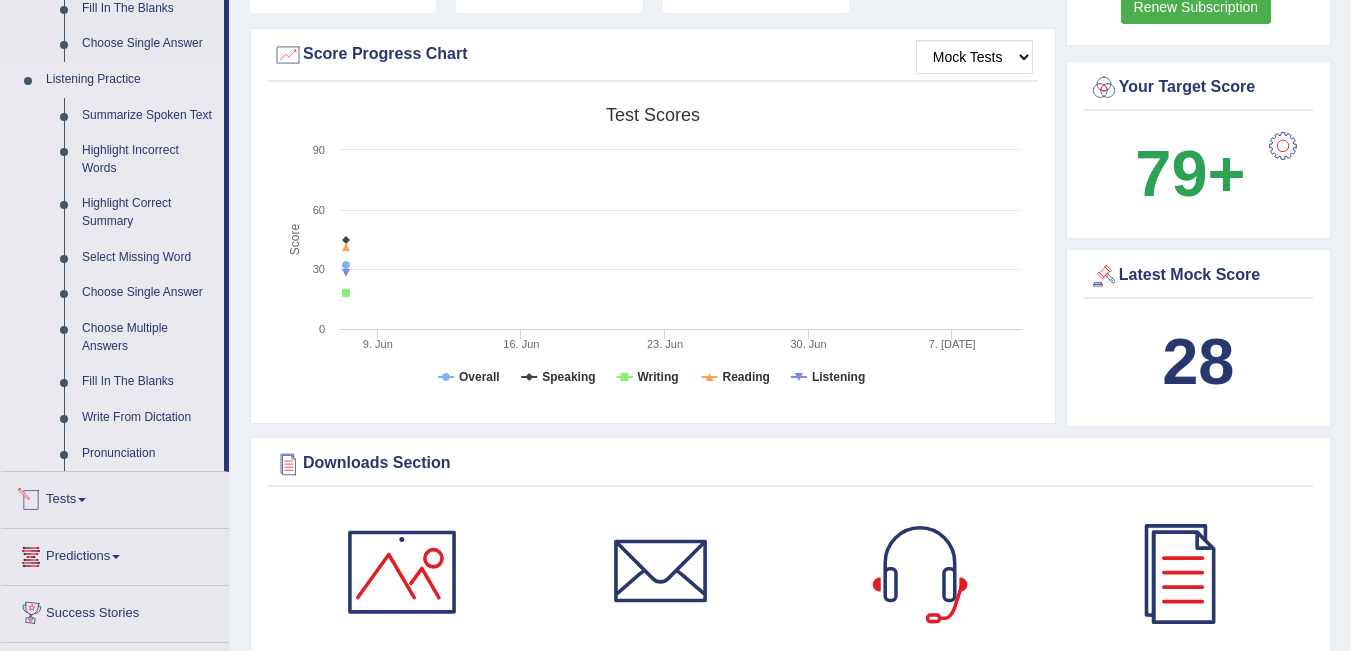 click on "Pronunciation" at bounding box center [148, 454] 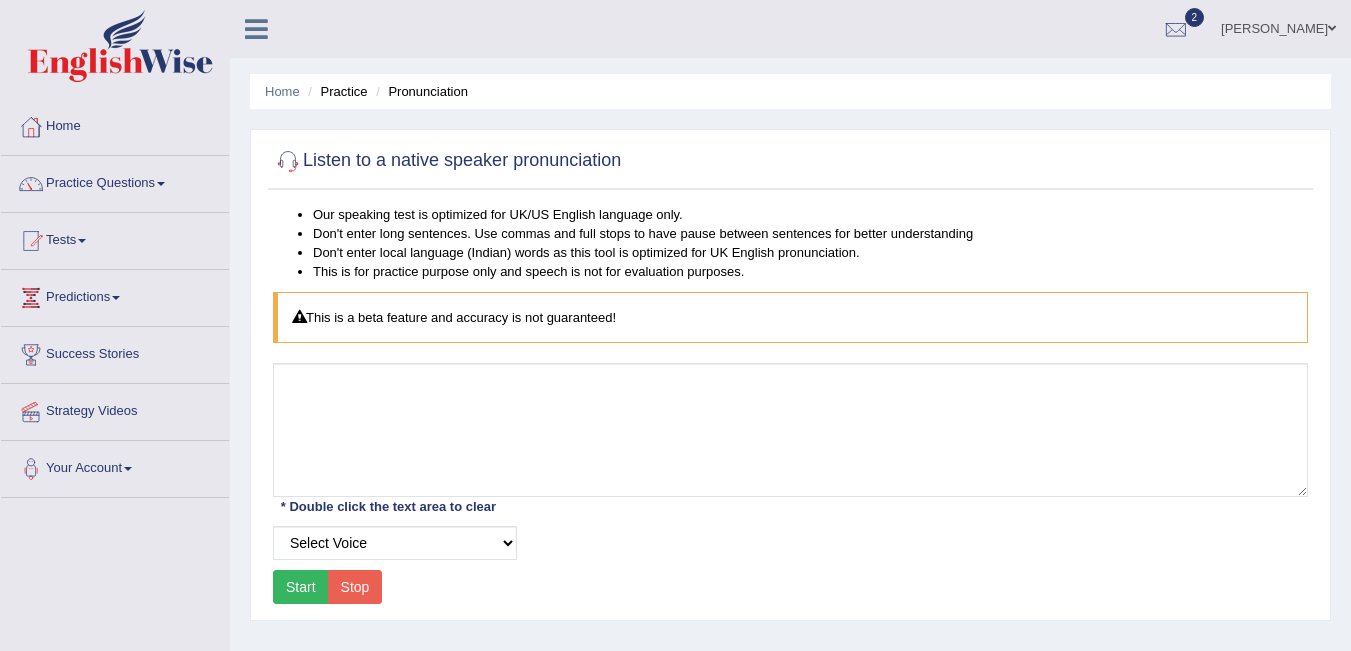 scroll, scrollTop: 0, scrollLeft: 0, axis: both 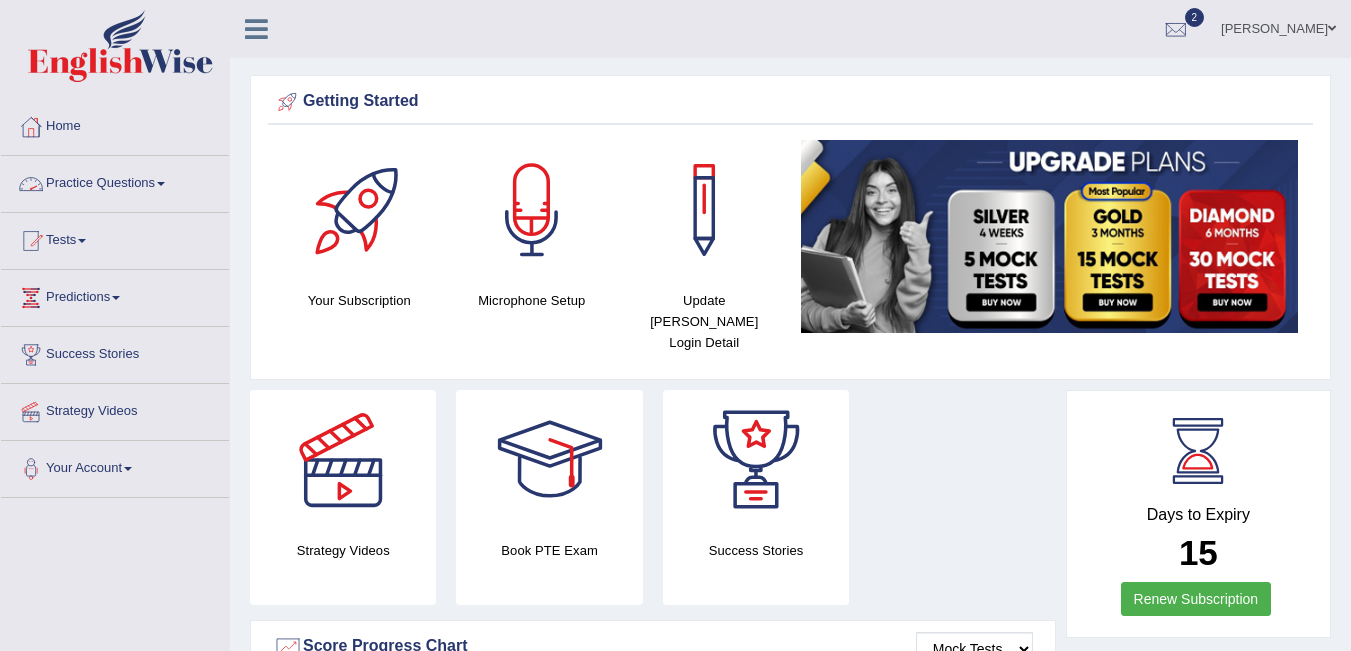 click on "Practice Questions" at bounding box center [115, 181] 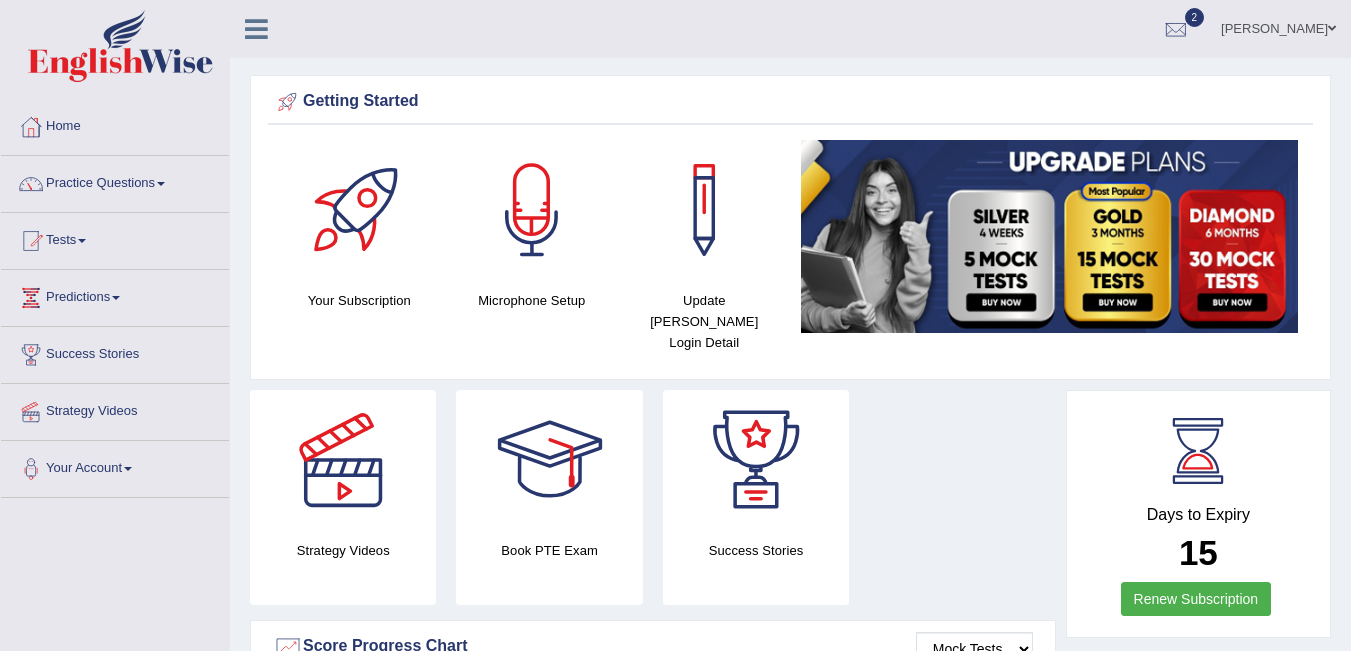click on "Practice Questions" at bounding box center [115, 181] 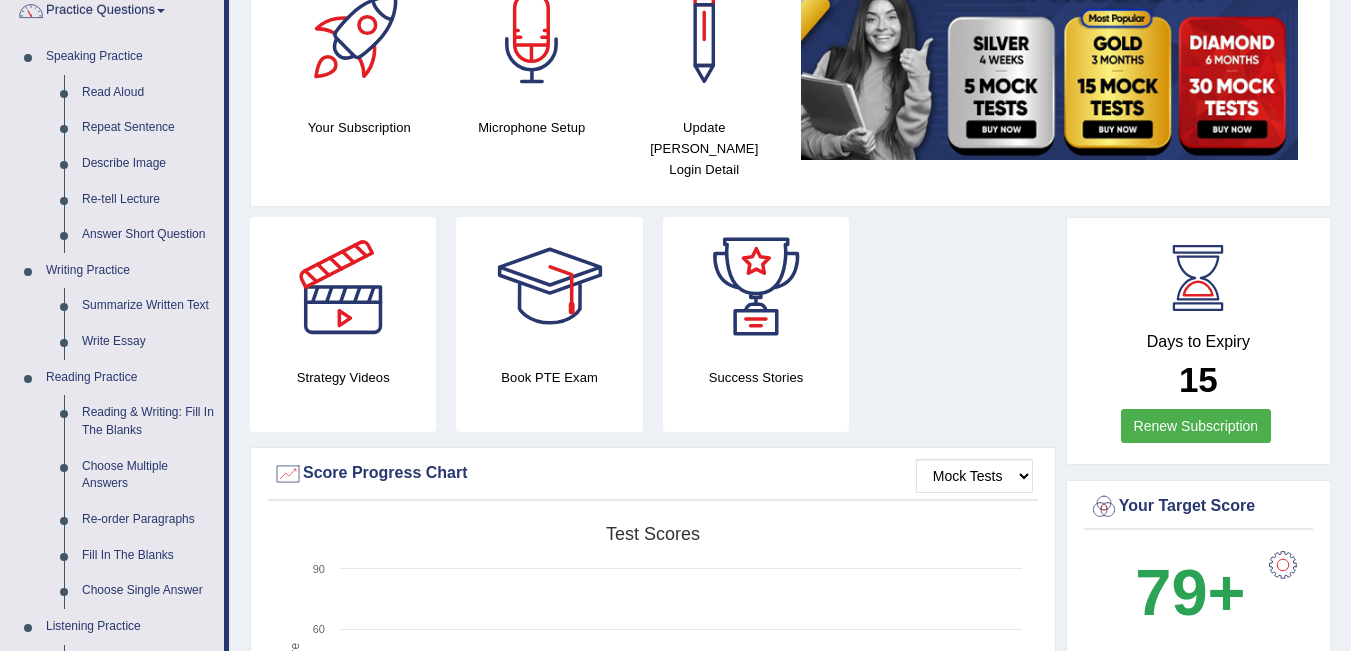 scroll, scrollTop: 240, scrollLeft: 0, axis: vertical 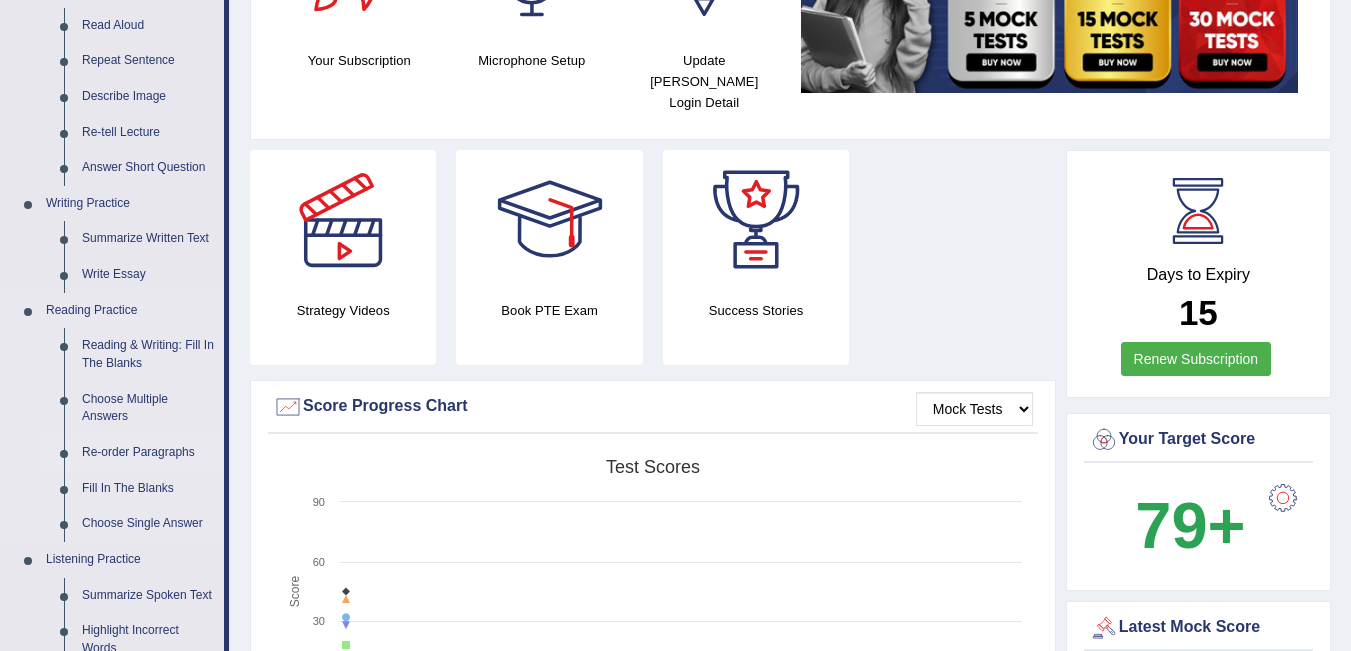 click on "Re-order Paragraphs" at bounding box center (148, 453) 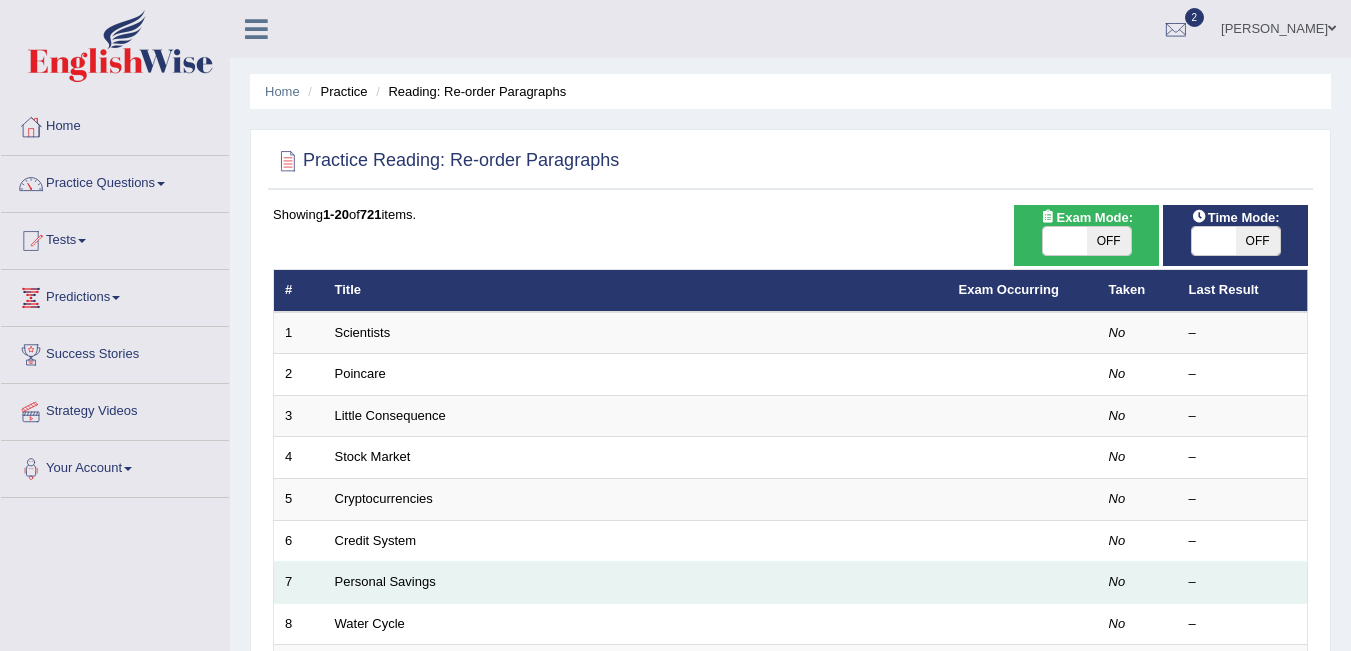 scroll, scrollTop: 0, scrollLeft: 0, axis: both 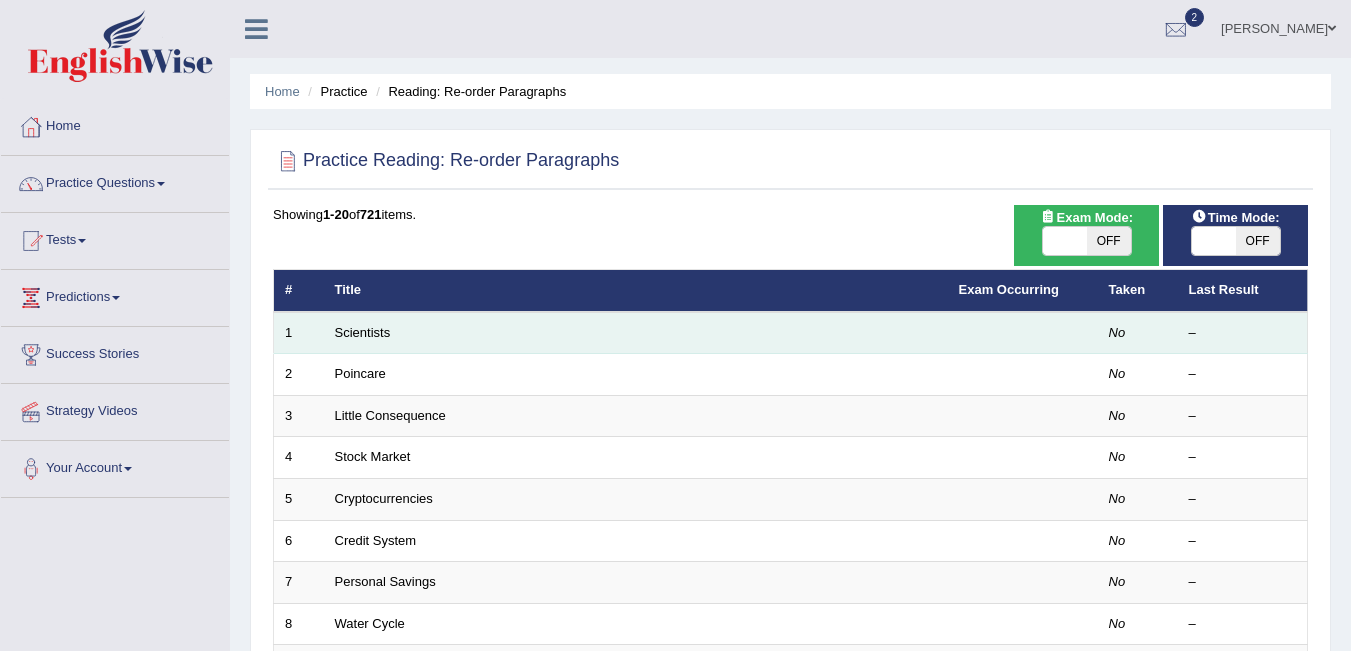 click on "Scientists" at bounding box center [636, 333] 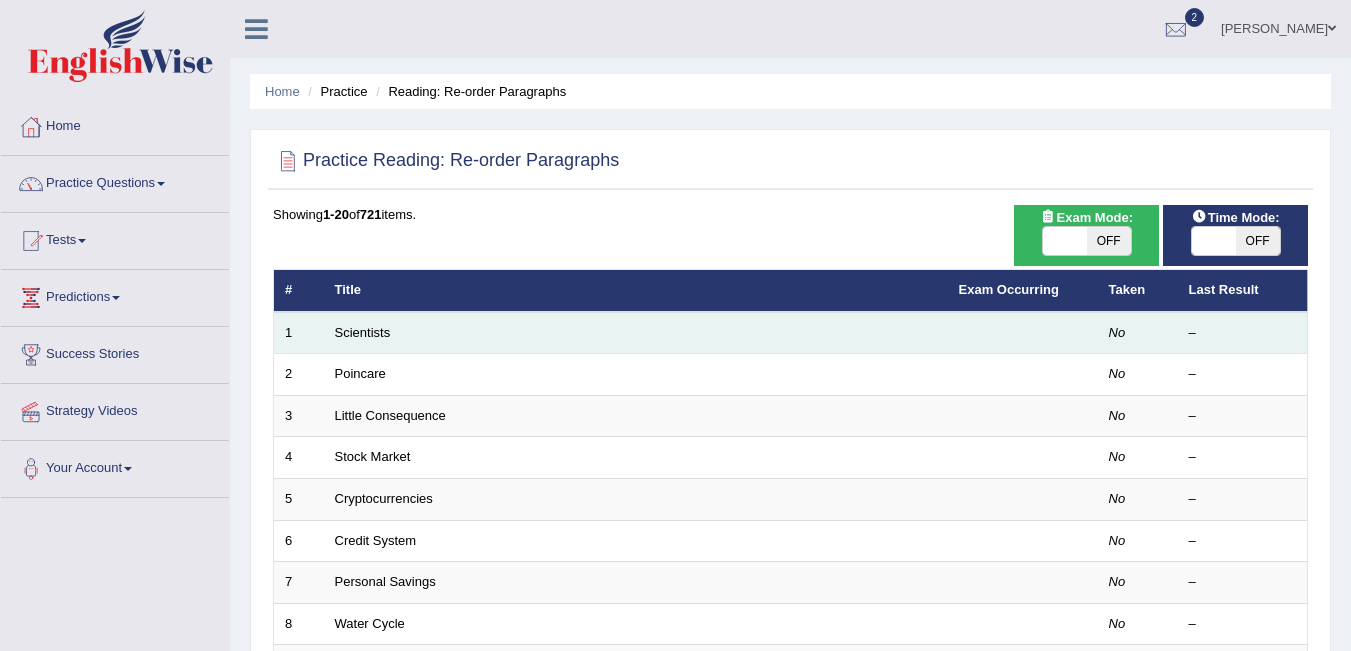 click on "Scientists" at bounding box center [636, 333] 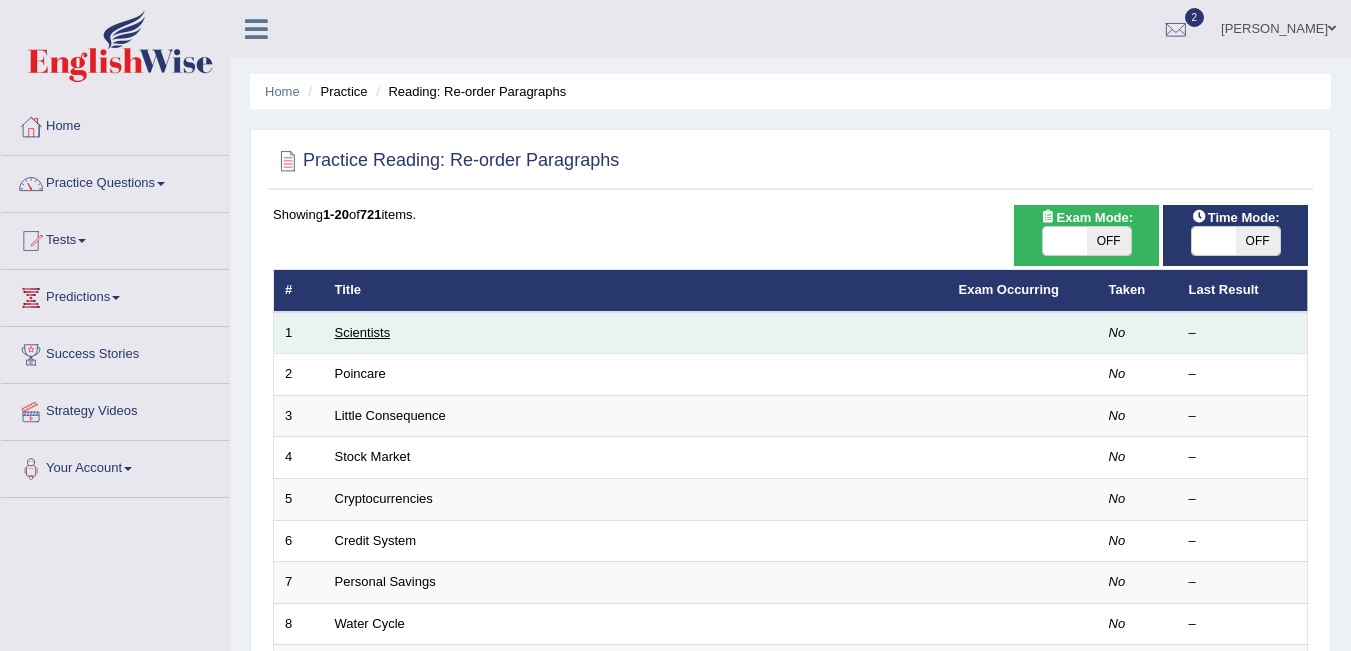 click on "Scientists" at bounding box center [363, 332] 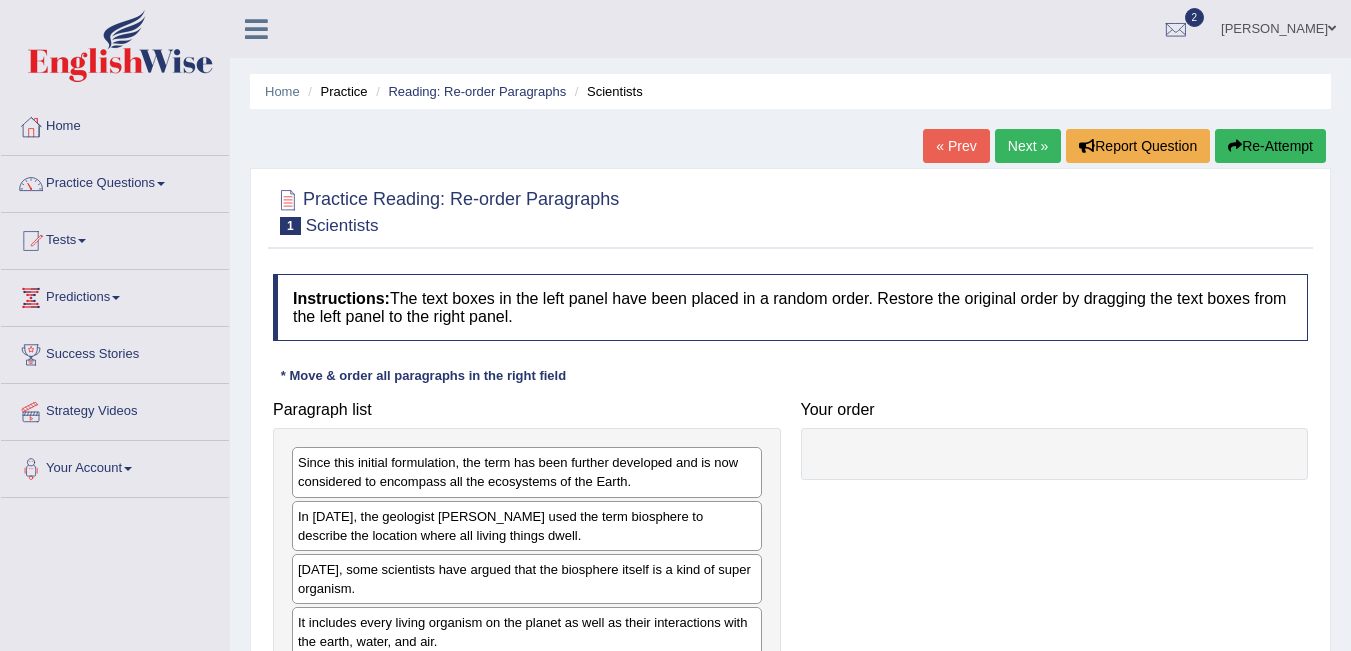 scroll, scrollTop: 0, scrollLeft: 0, axis: both 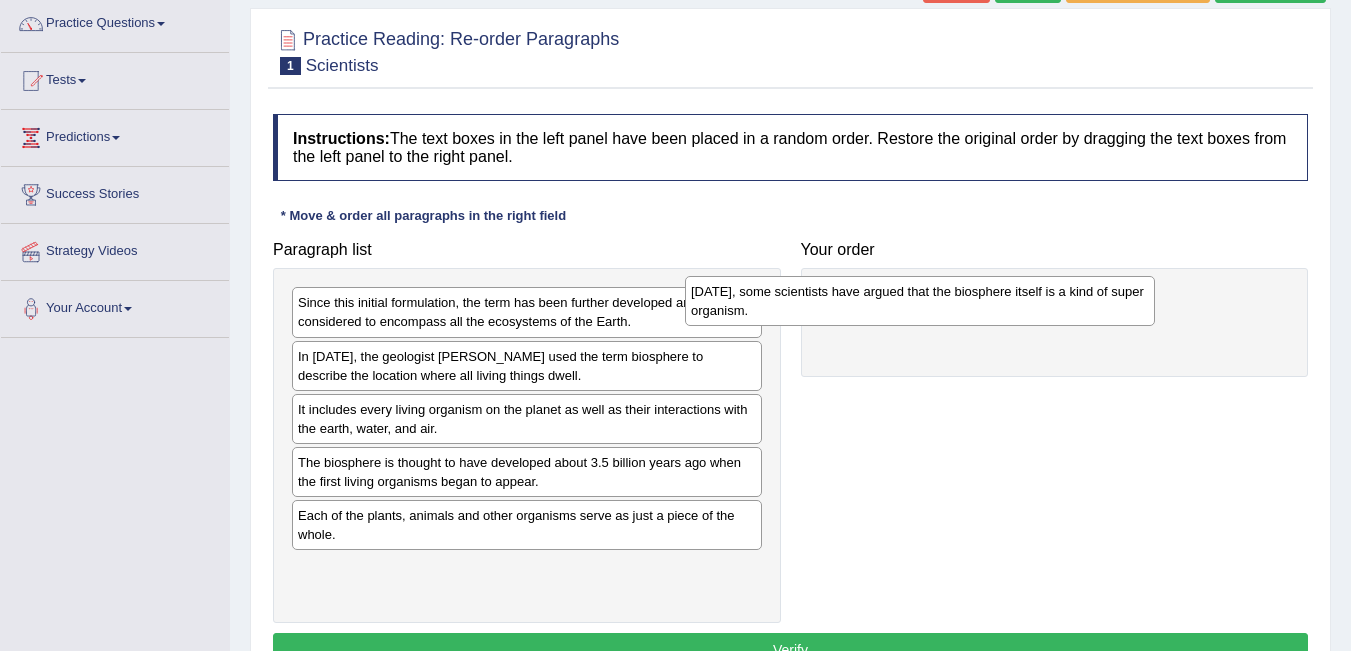 drag, startPoint x: 457, startPoint y: 416, endPoint x: 856, endPoint y: 298, distance: 416.08292 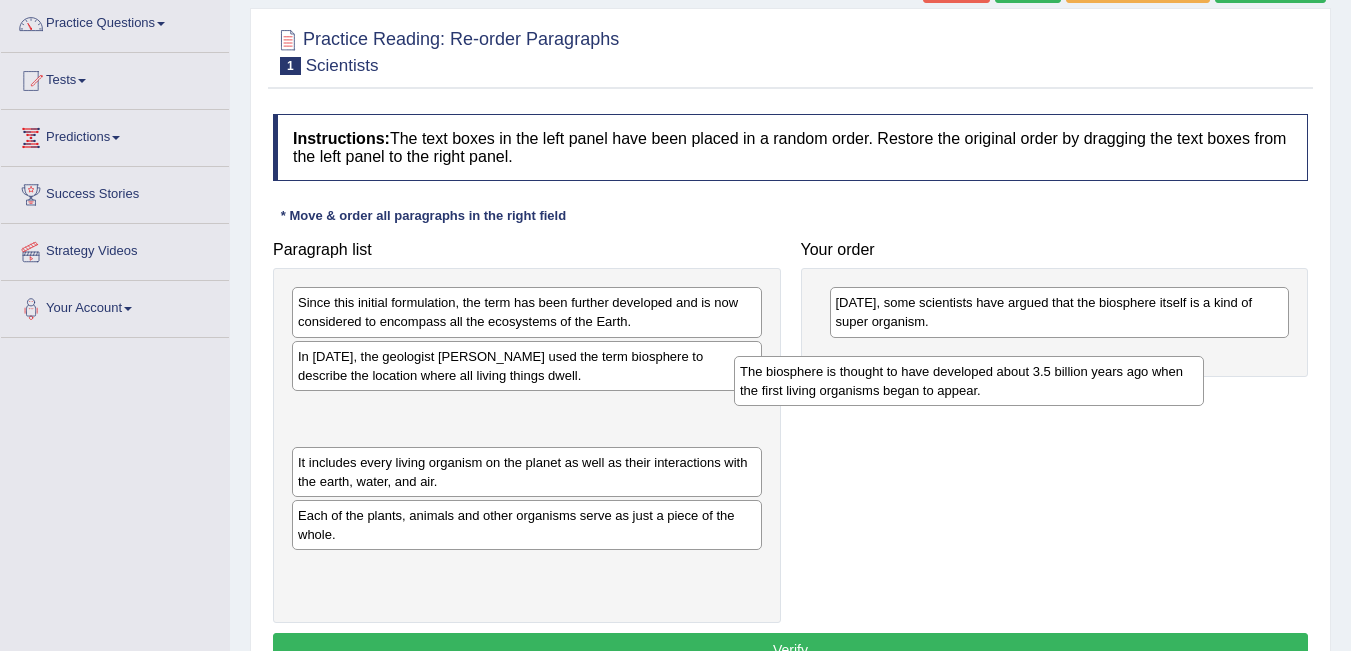 drag, startPoint x: 487, startPoint y: 465, endPoint x: 929, endPoint y: 374, distance: 451.27042 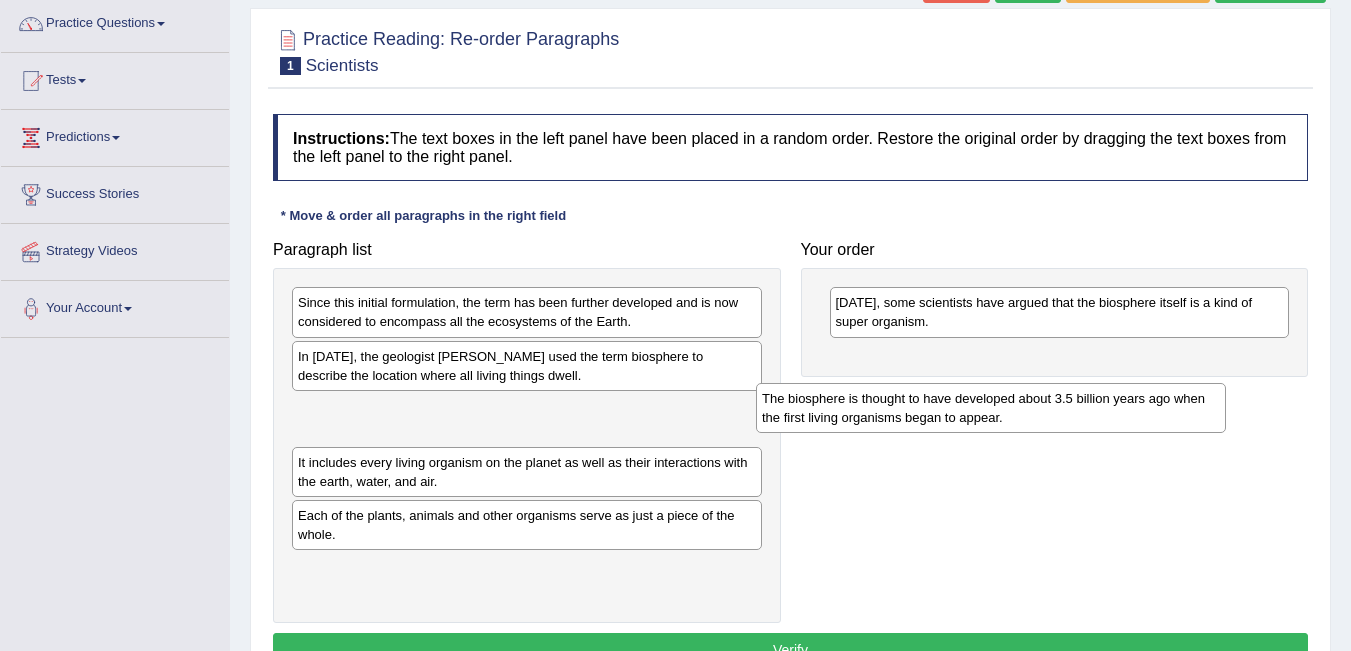drag, startPoint x: 525, startPoint y: 434, endPoint x: 992, endPoint y: 421, distance: 467.1809 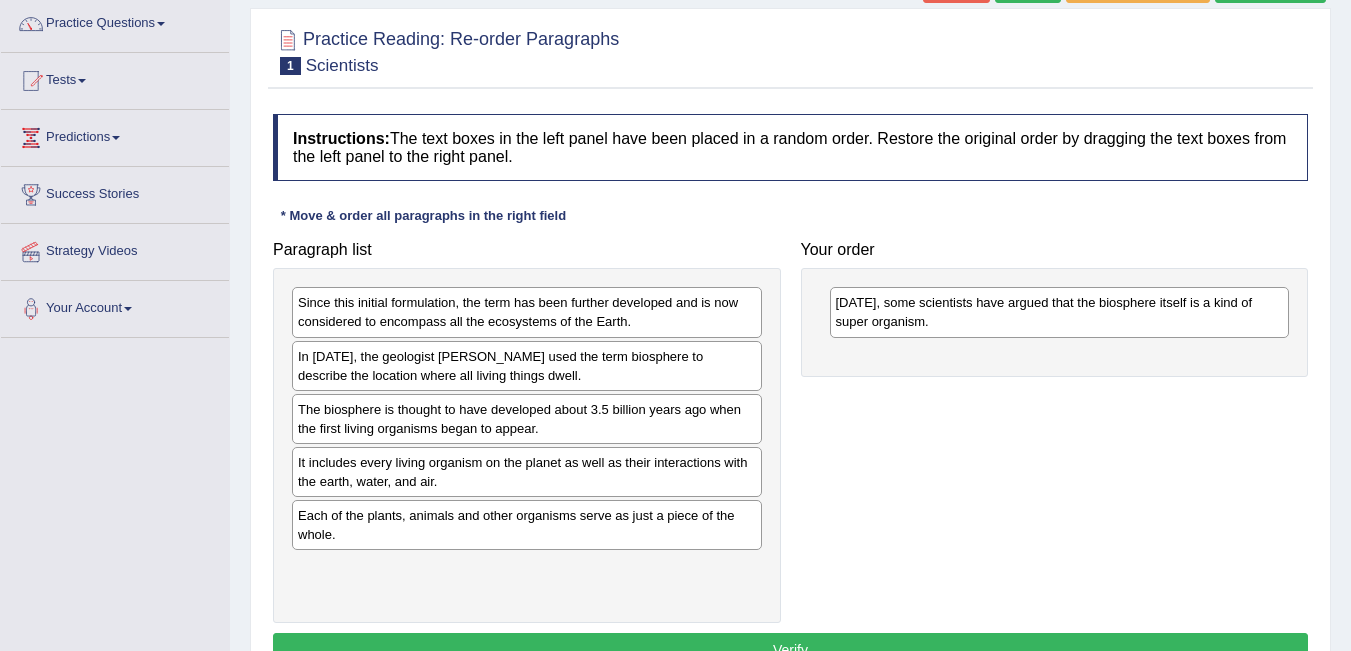 click on "The biosphere is thought to have developed about 3.5 billion years ago when the first living organisms began to appear." at bounding box center [527, 419] 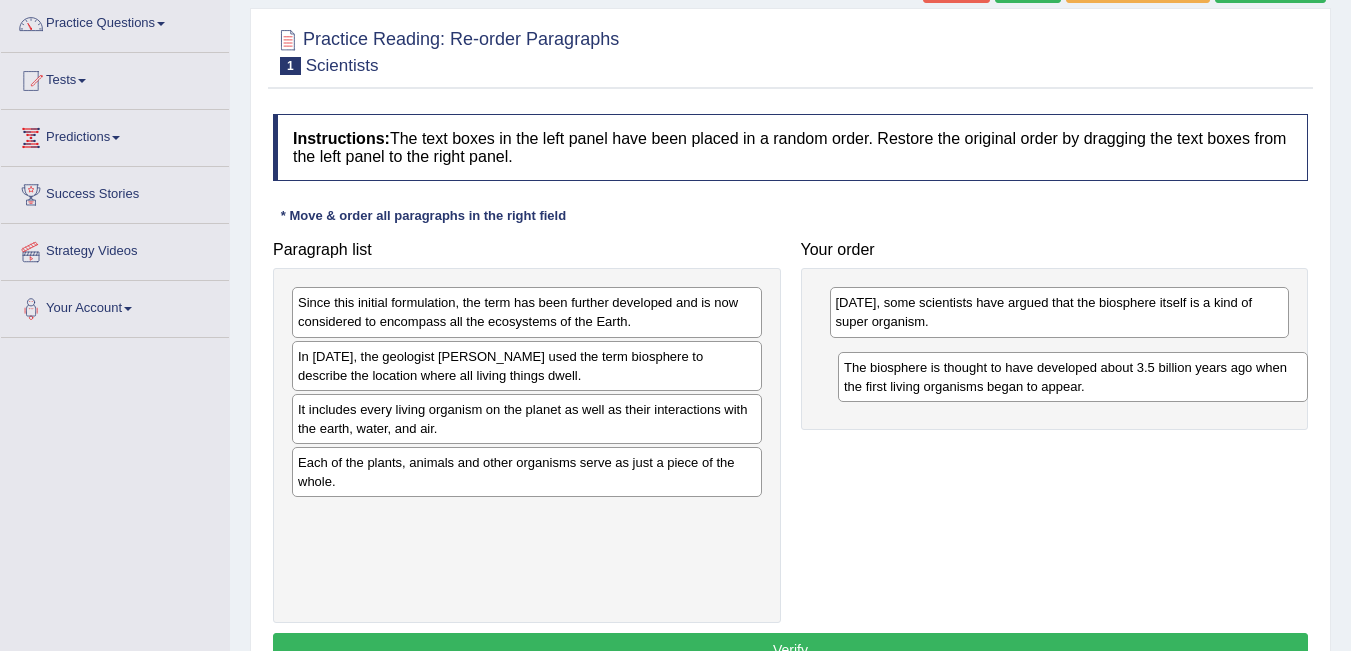 drag, startPoint x: 534, startPoint y: 415, endPoint x: 1080, endPoint y: 373, distance: 547.613 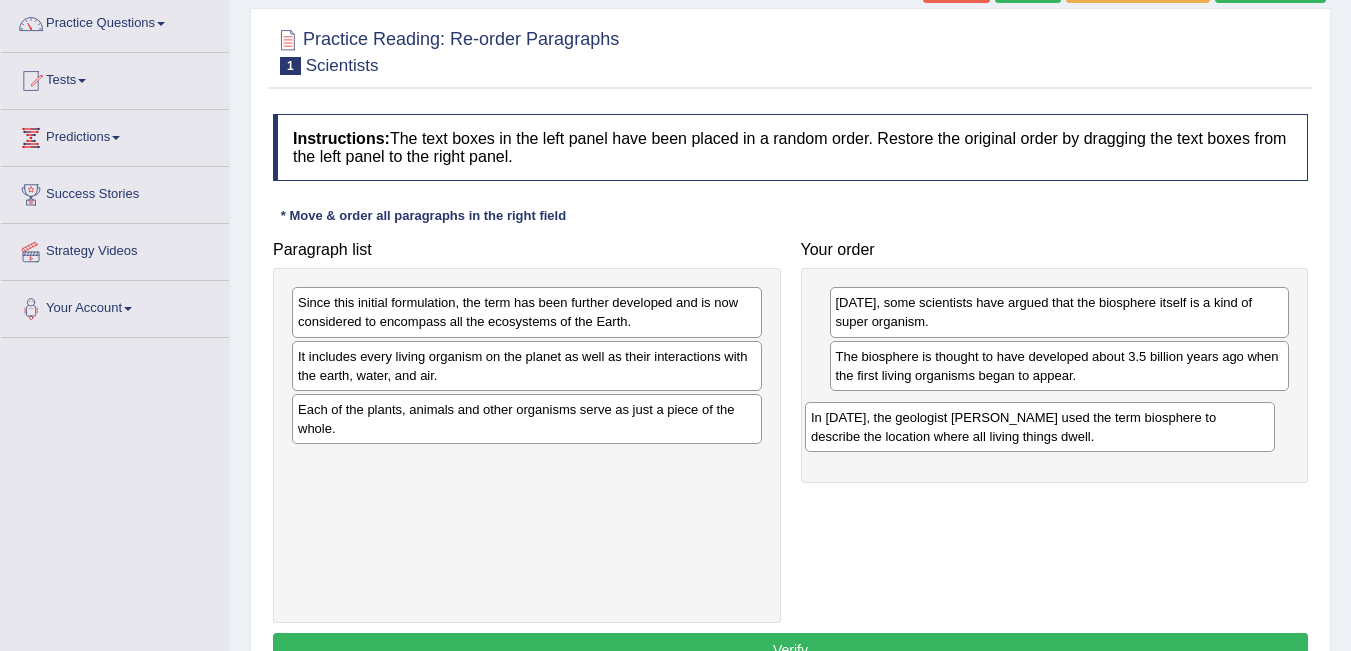 drag, startPoint x: 486, startPoint y: 360, endPoint x: 999, endPoint y: 421, distance: 516.61395 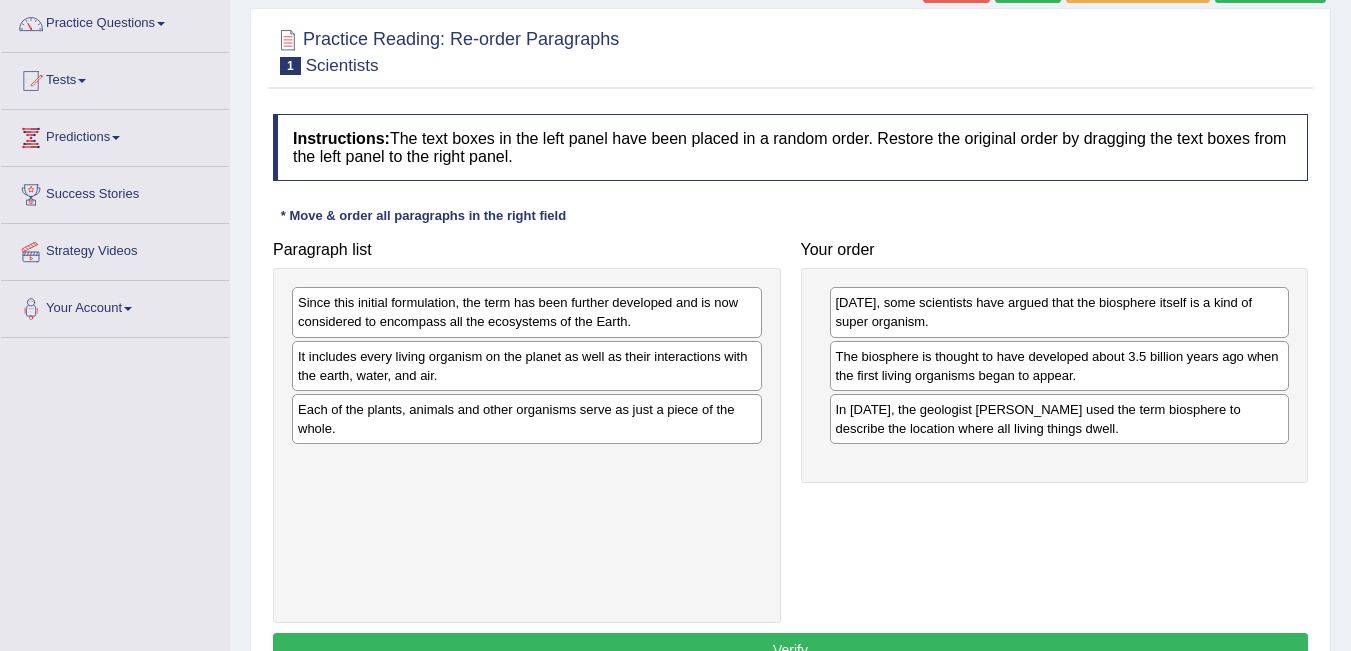 click on "Each of the plants, animals and other organisms serve as just a piece of the whole." at bounding box center (527, 419) 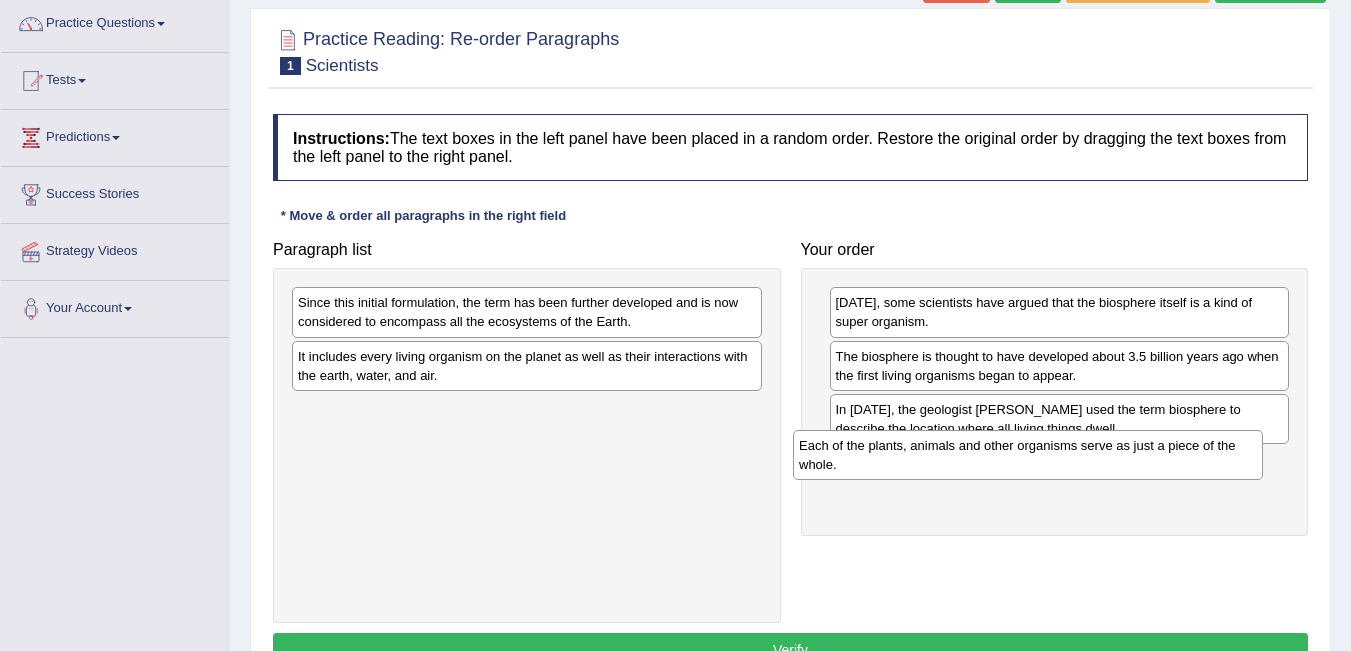 drag, startPoint x: 581, startPoint y: 415, endPoint x: 1091, endPoint y: 450, distance: 511.19955 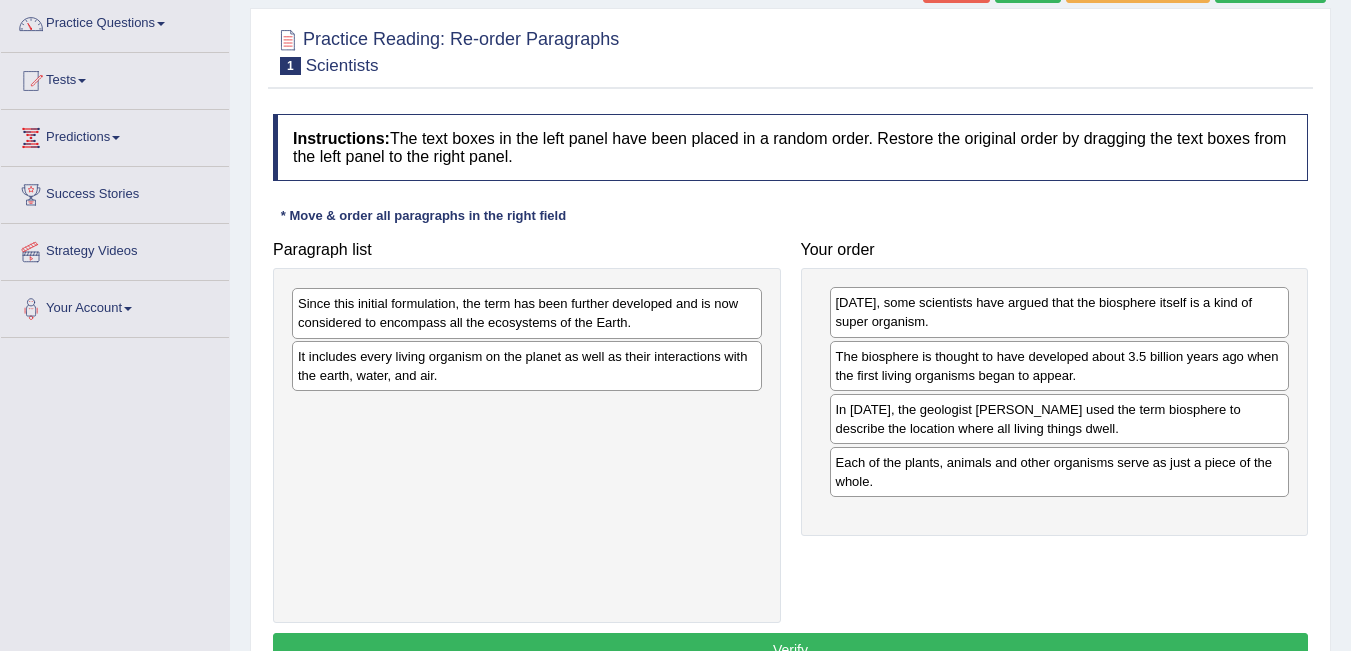drag, startPoint x: 569, startPoint y: 320, endPoint x: 590, endPoint y: 336, distance: 26.400757 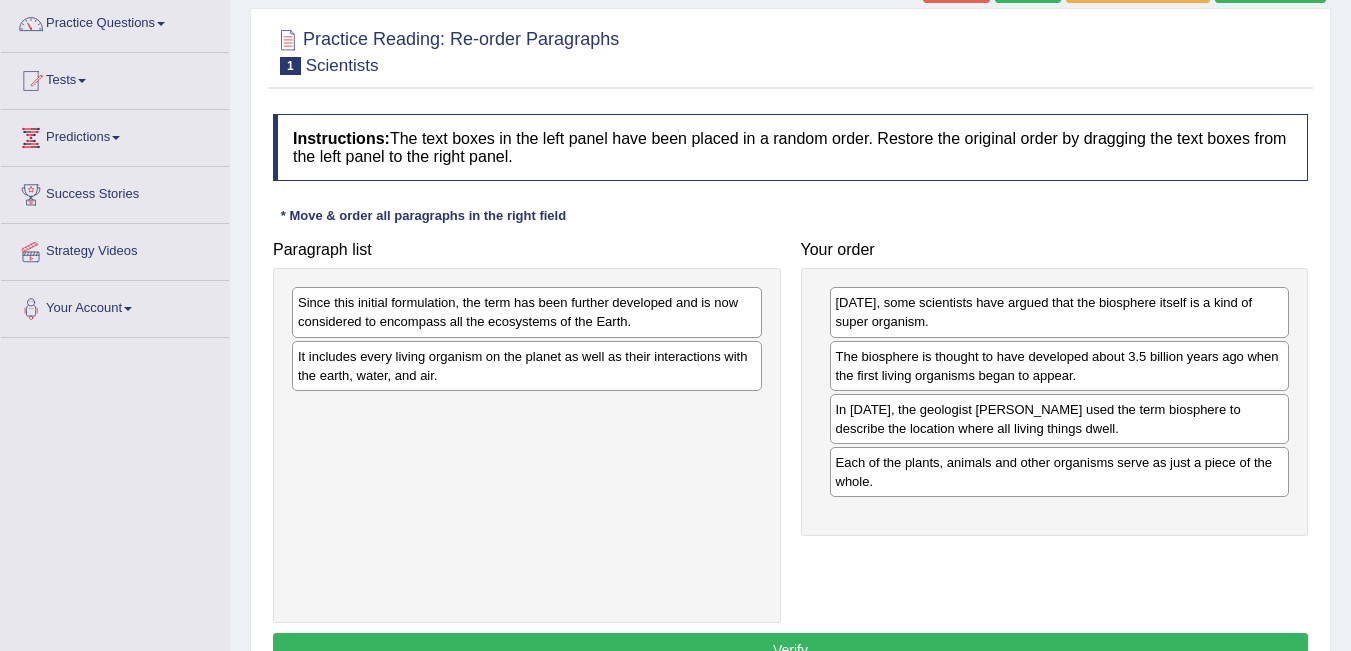 drag, startPoint x: 714, startPoint y: 436, endPoint x: 569, endPoint y: 314, distance: 189.4967 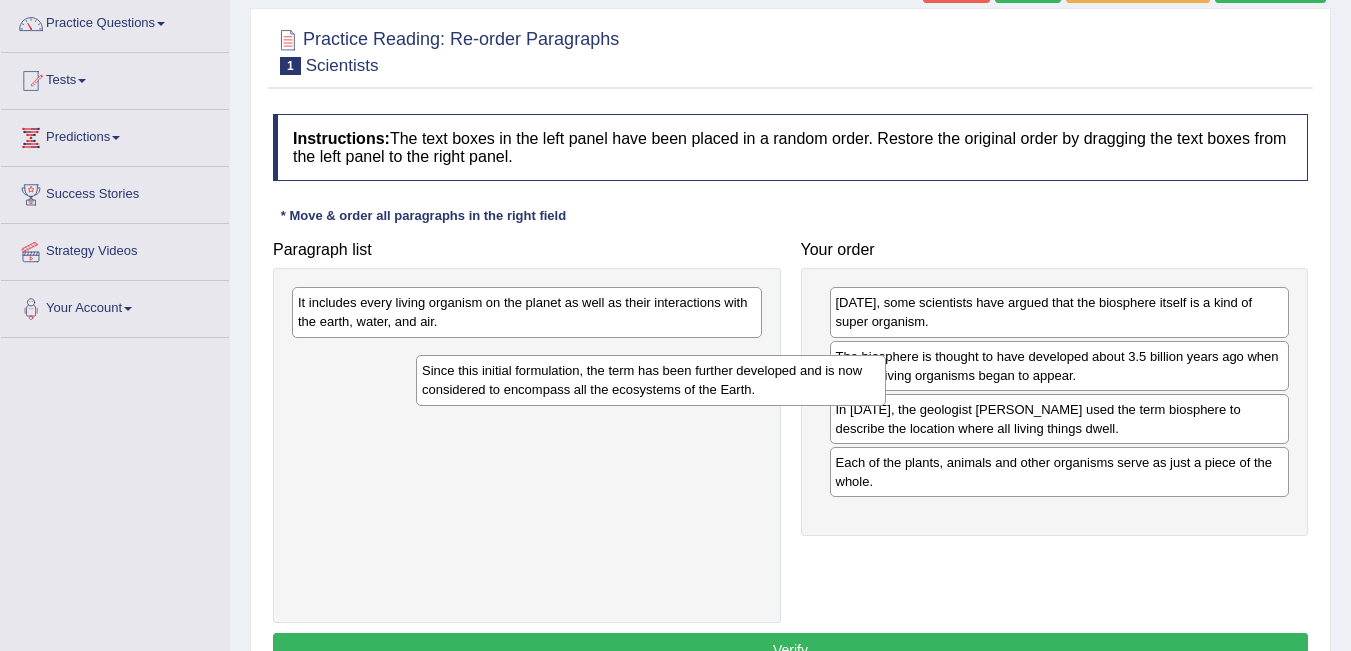 drag, startPoint x: 569, startPoint y: 314, endPoint x: 700, endPoint y: 382, distance: 147.59743 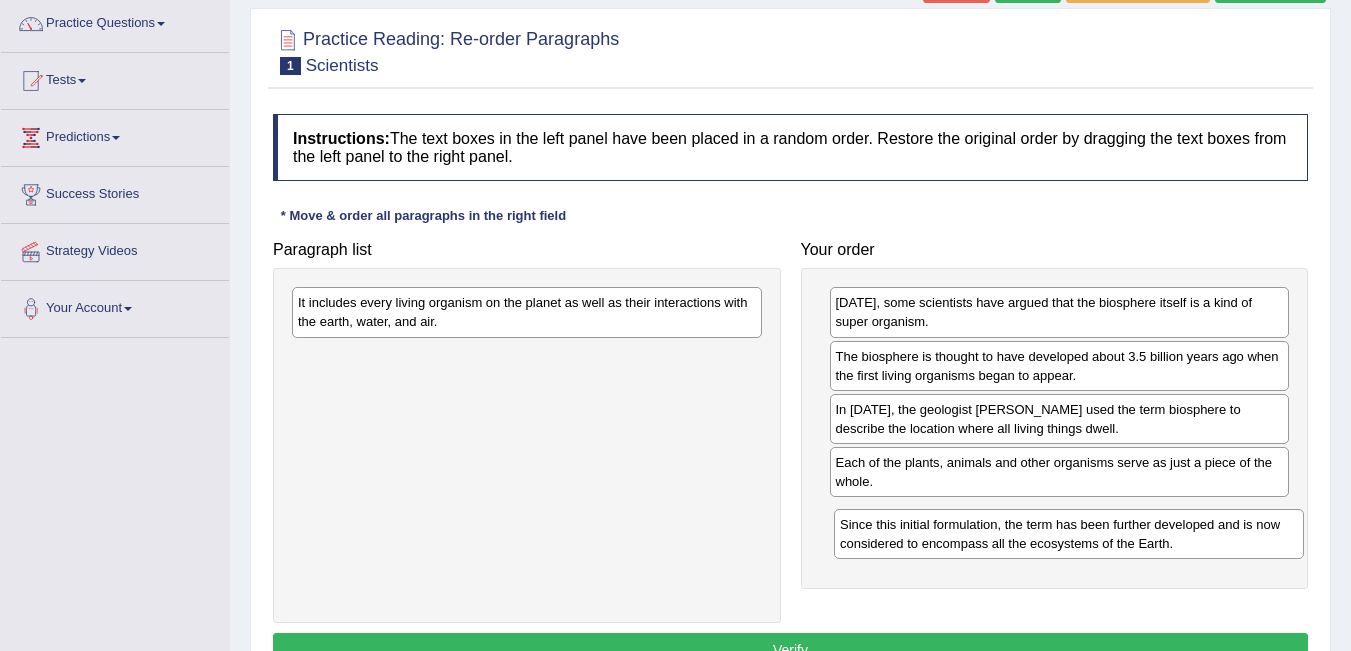 drag, startPoint x: 558, startPoint y: 377, endPoint x: 1103, endPoint y: 545, distance: 570.306 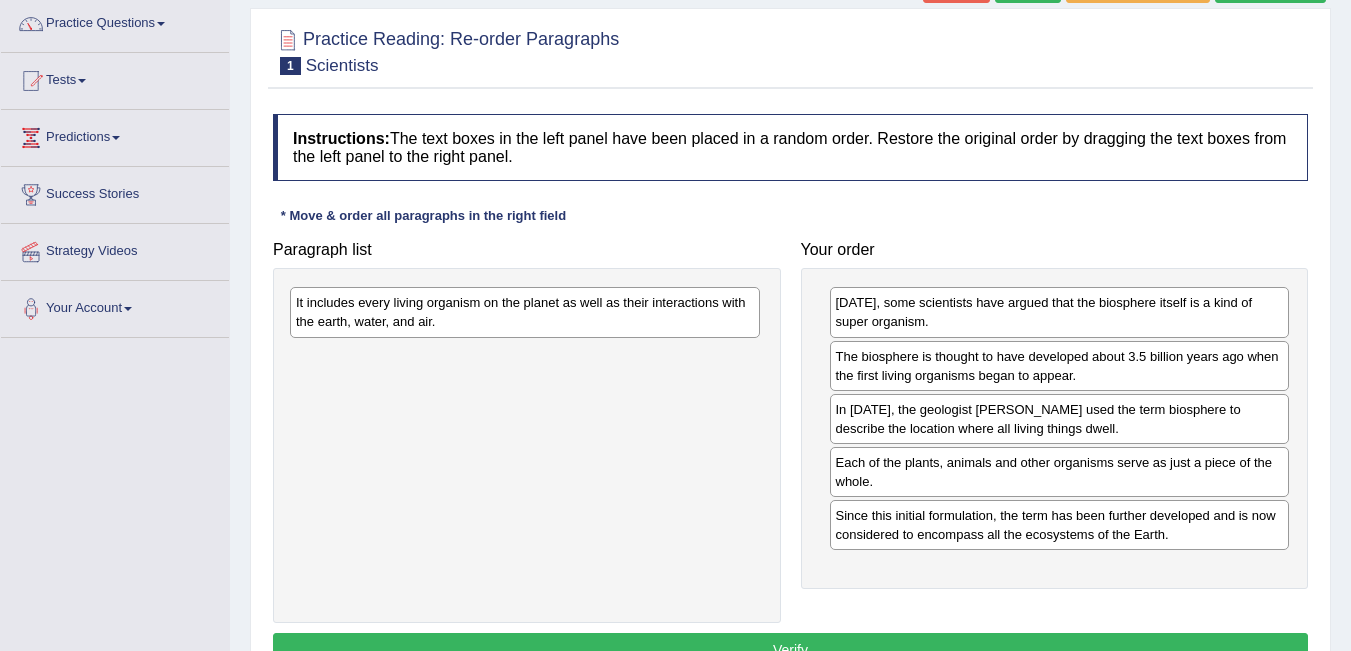 click on "It includes every living organism on the planet as well as their interactions with the earth, water, and air." at bounding box center [525, 312] 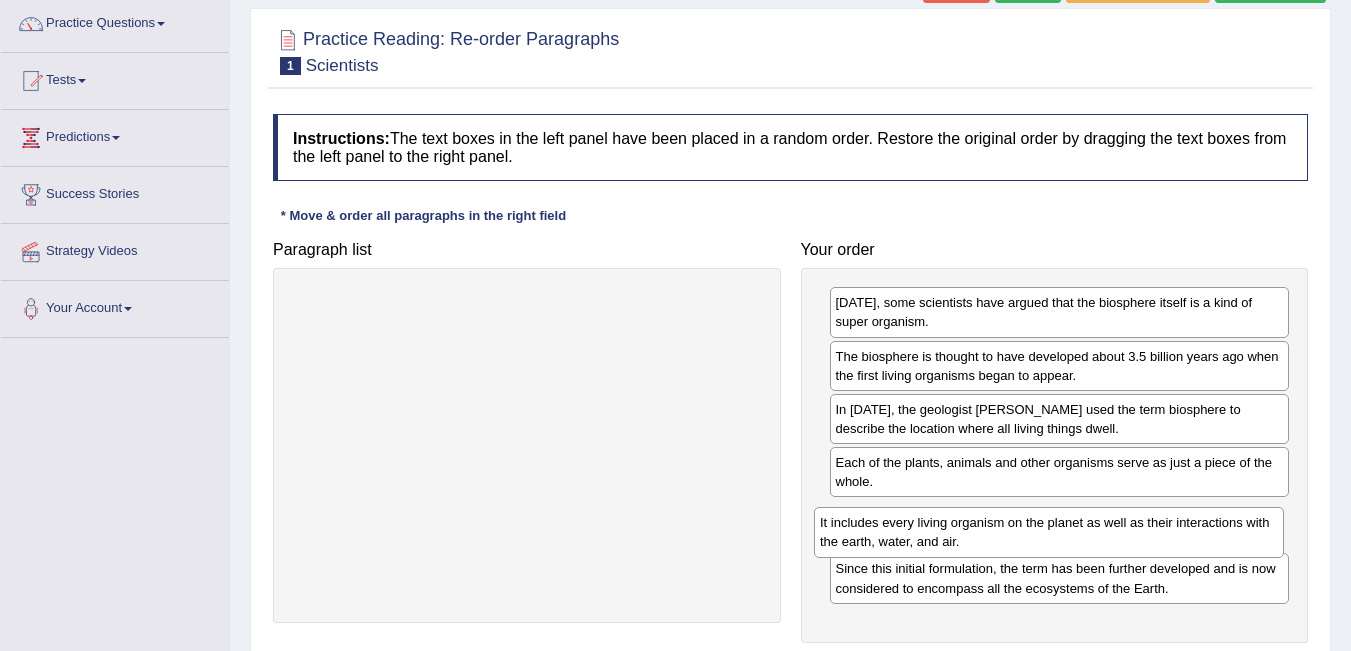 drag, startPoint x: 558, startPoint y: 309, endPoint x: 1080, endPoint y: 529, distance: 566.46625 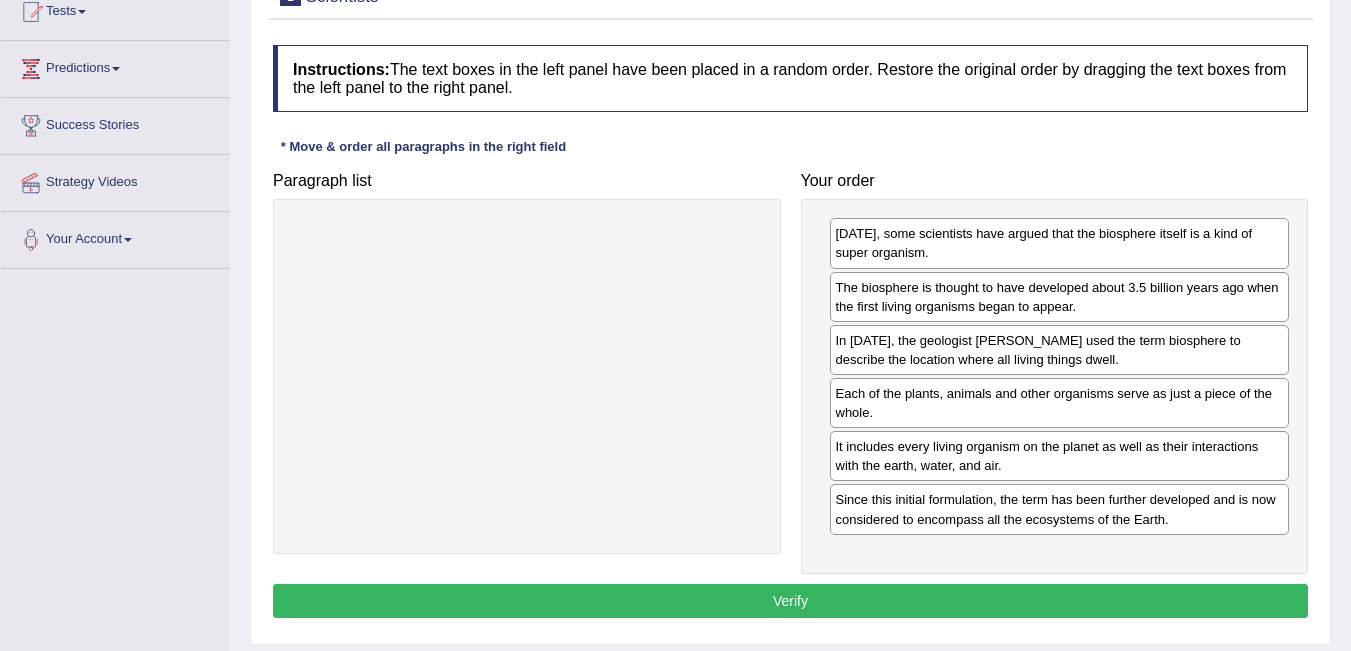 scroll, scrollTop: 240, scrollLeft: 0, axis: vertical 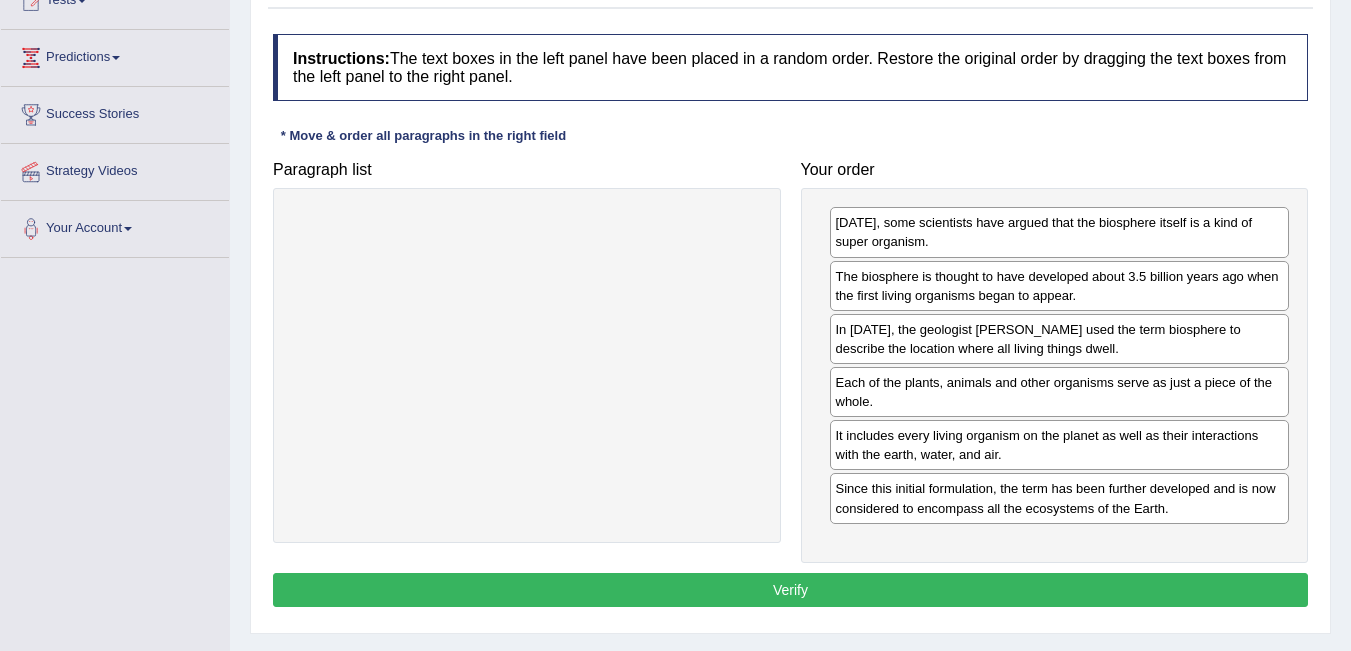 click on "Verify" at bounding box center (790, 590) 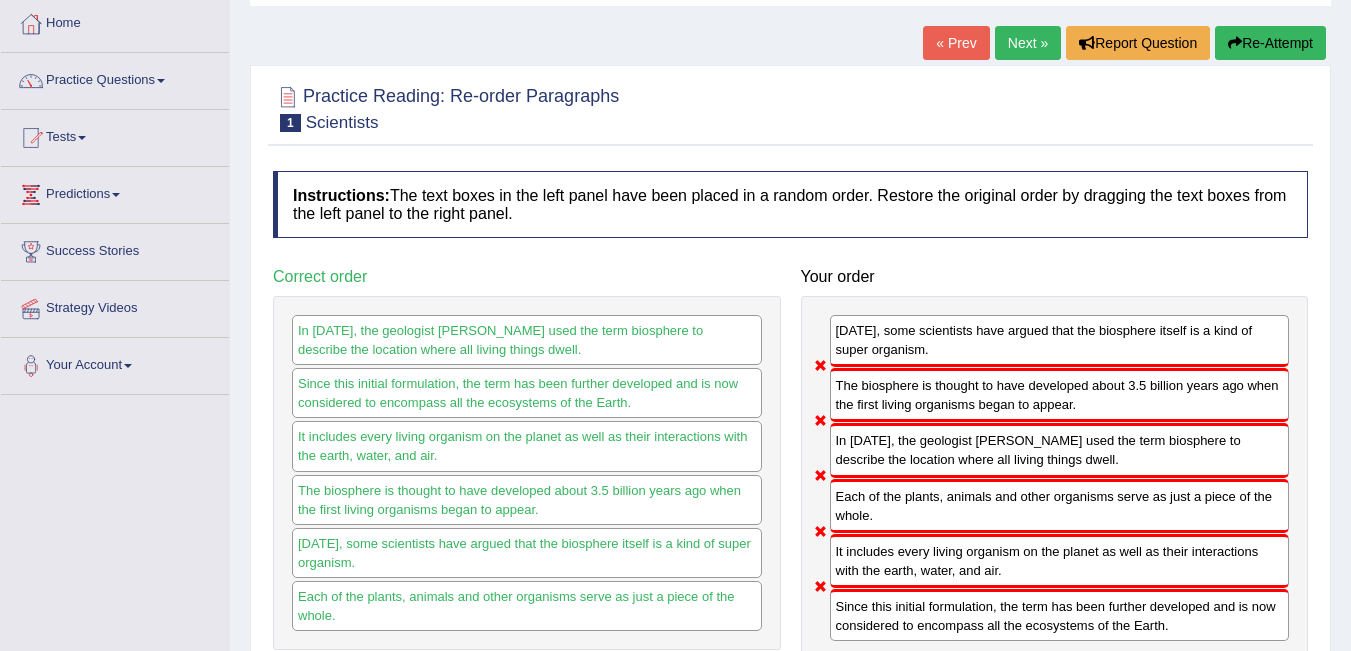 scroll, scrollTop: 80, scrollLeft: 0, axis: vertical 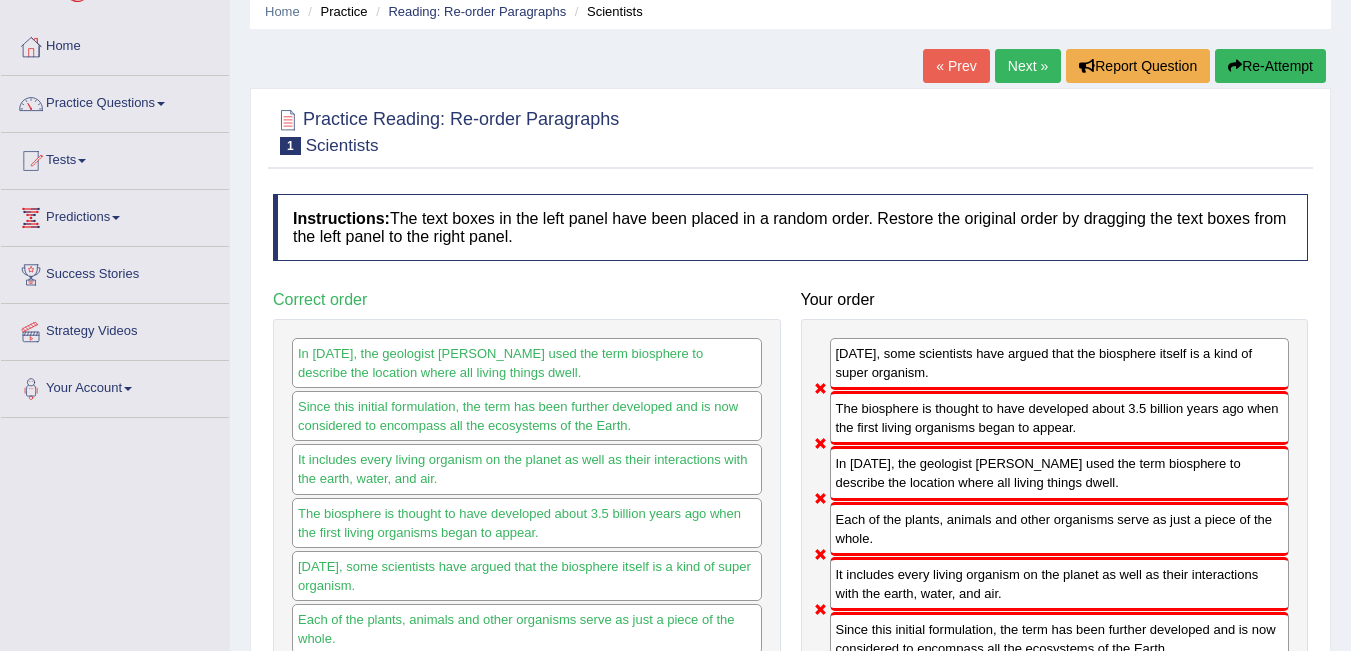 click on "Re-Attempt" at bounding box center (1270, 66) 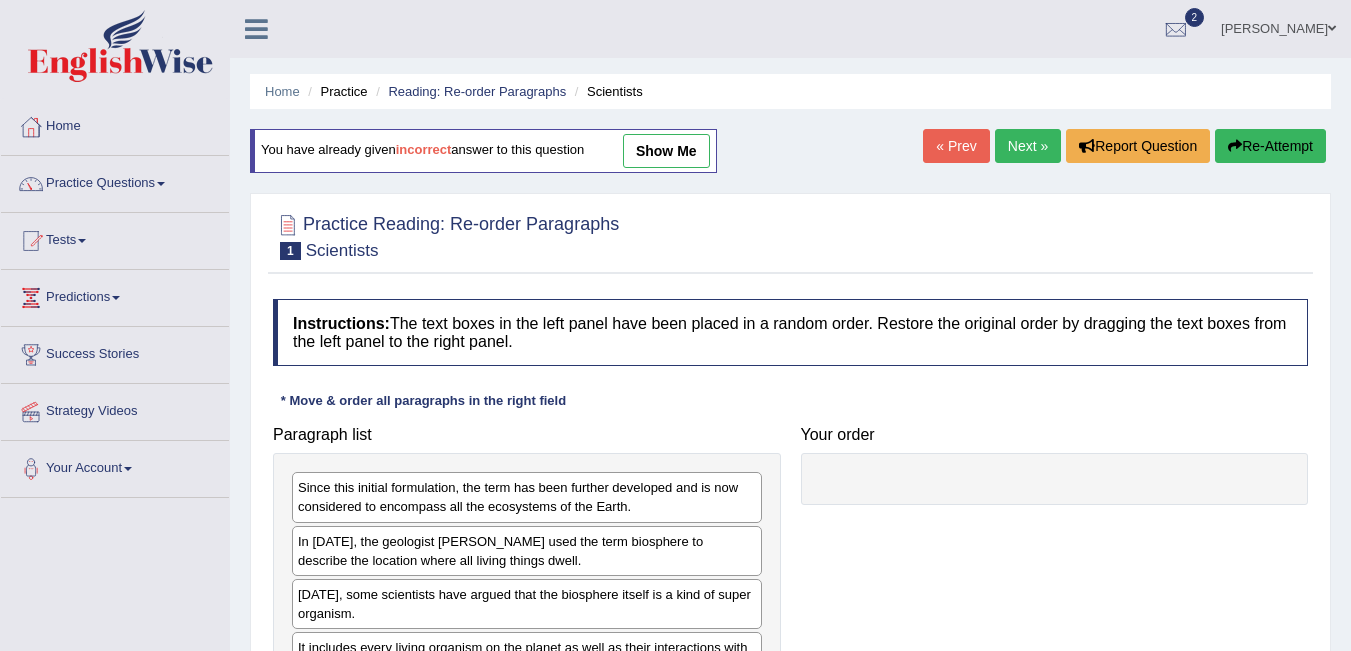 scroll, scrollTop: 80, scrollLeft: 0, axis: vertical 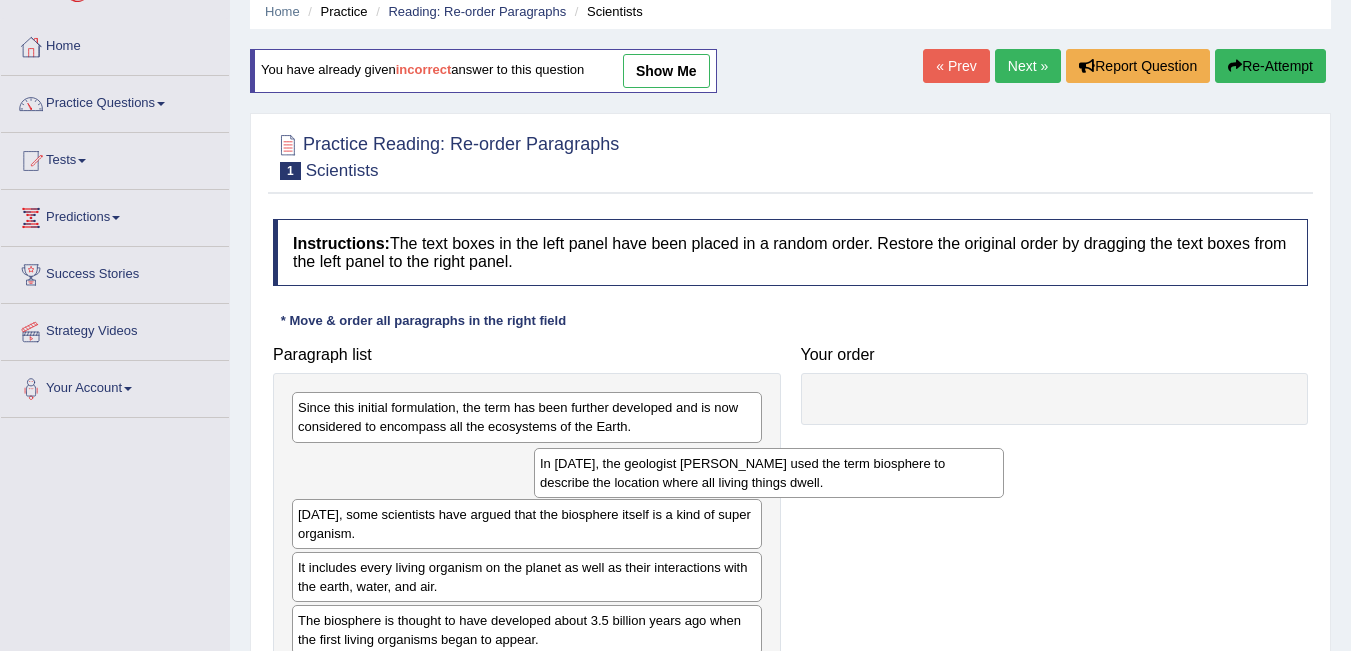 drag, startPoint x: 438, startPoint y: 472, endPoint x: 686, endPoint y: 474, distance: 248.00807 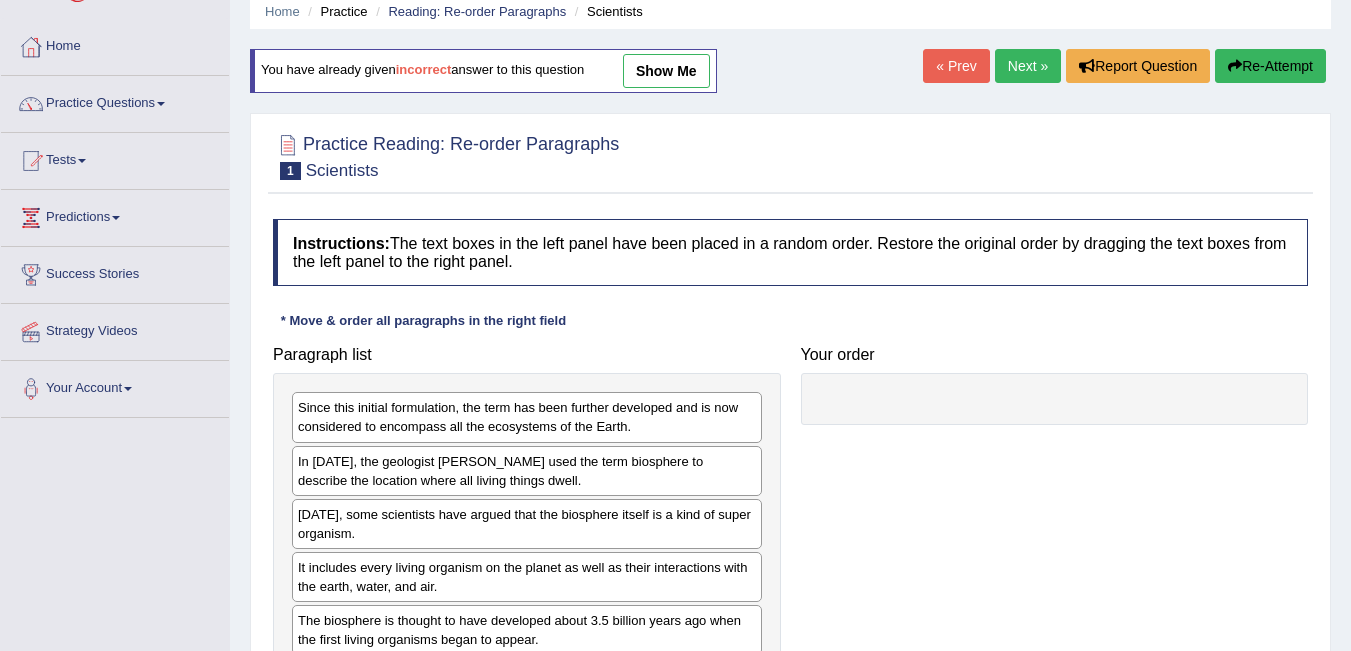 click on "In [DATE], the geologist [PERSON_NAME] used the term biosphere to describe the location where all living things dwell." at bounding box center [527, 471] 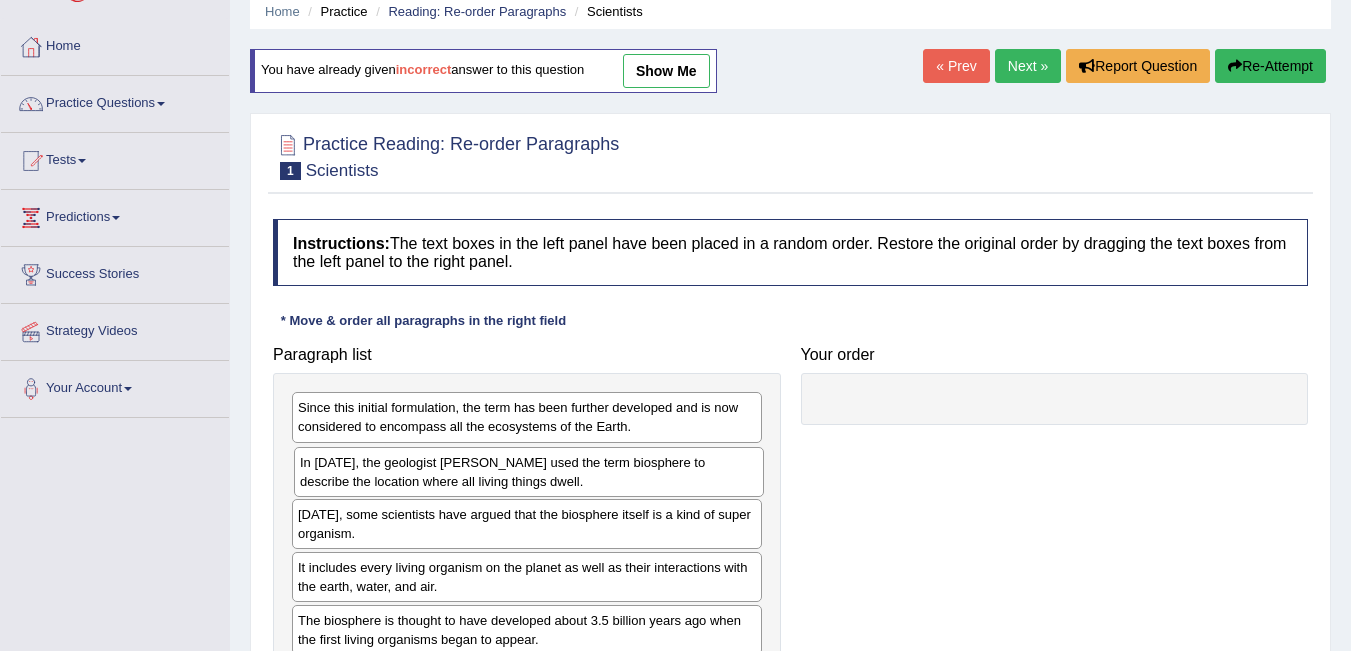 drag, startPoint x: 316, startPoint y: 468, endPoint x: 333, endPoint y: 473, distance: 17.720045 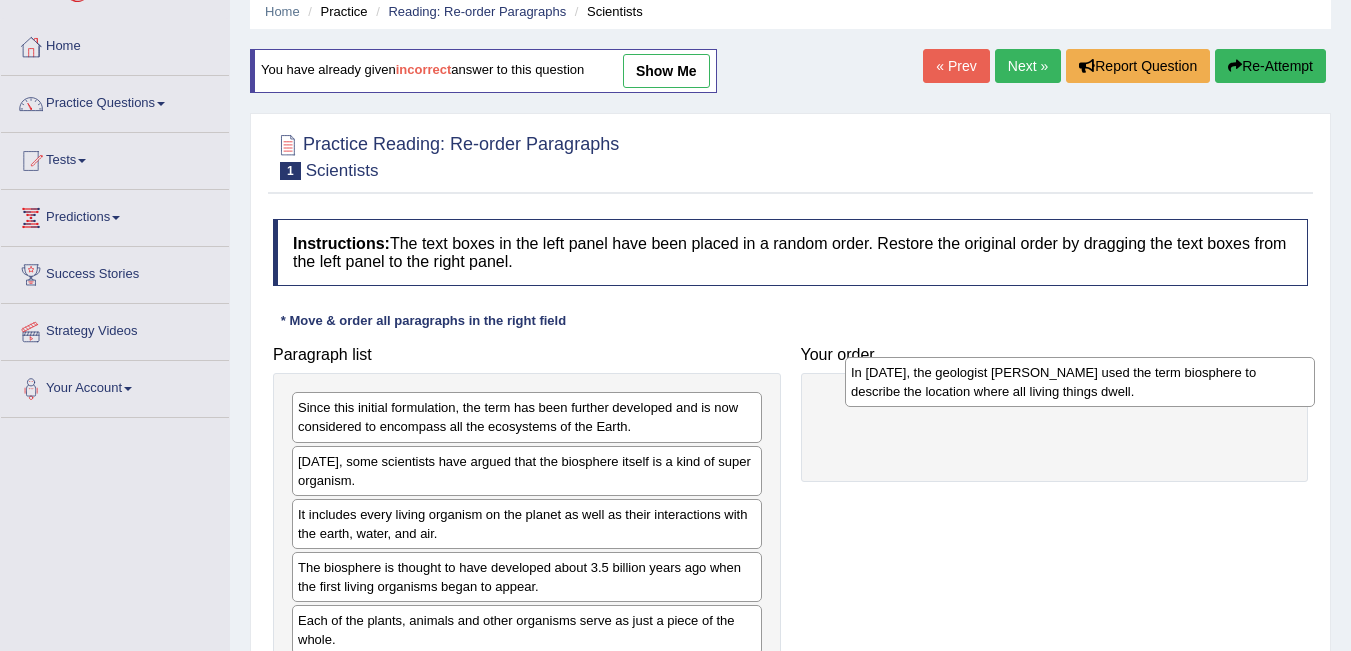 drag, startPoint x: 338, startPoint y: 469, endPoint x: 891, endPoint y: 380, distance: 560.1161 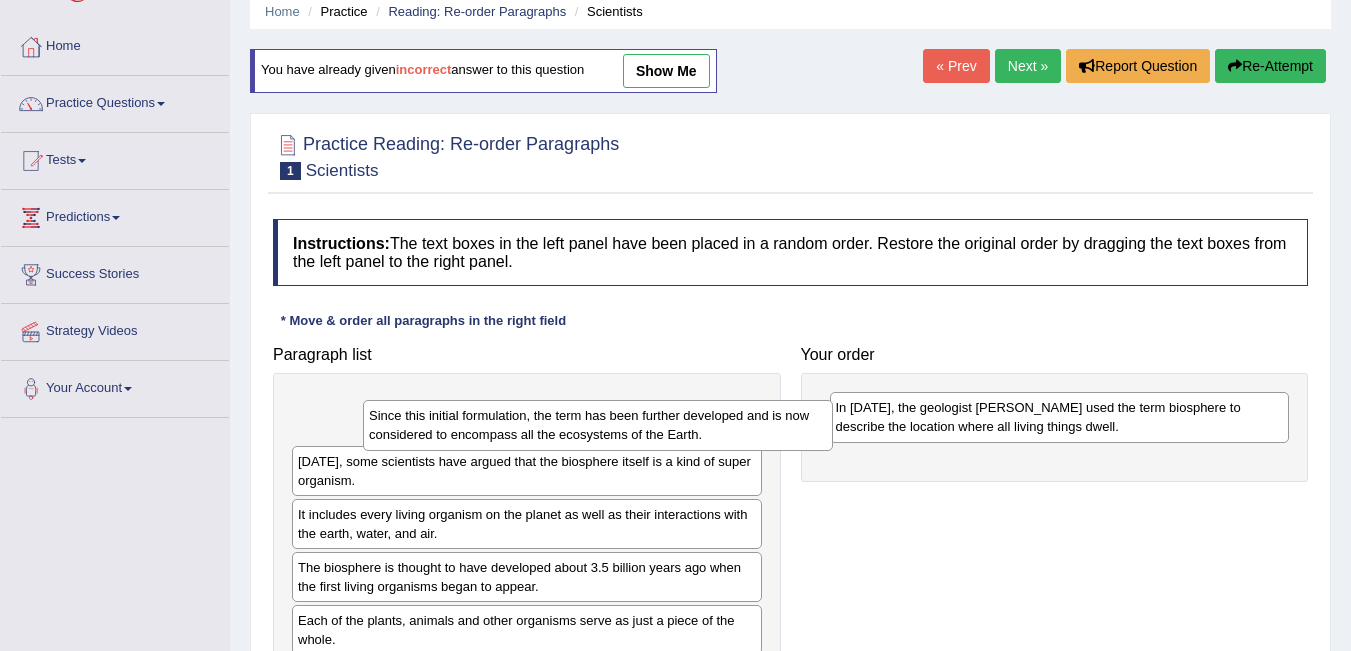 drag, startPoint x: 597, startPoint y: 415, endPoint x: 688, endPoint y: 432, distance: 92.574295 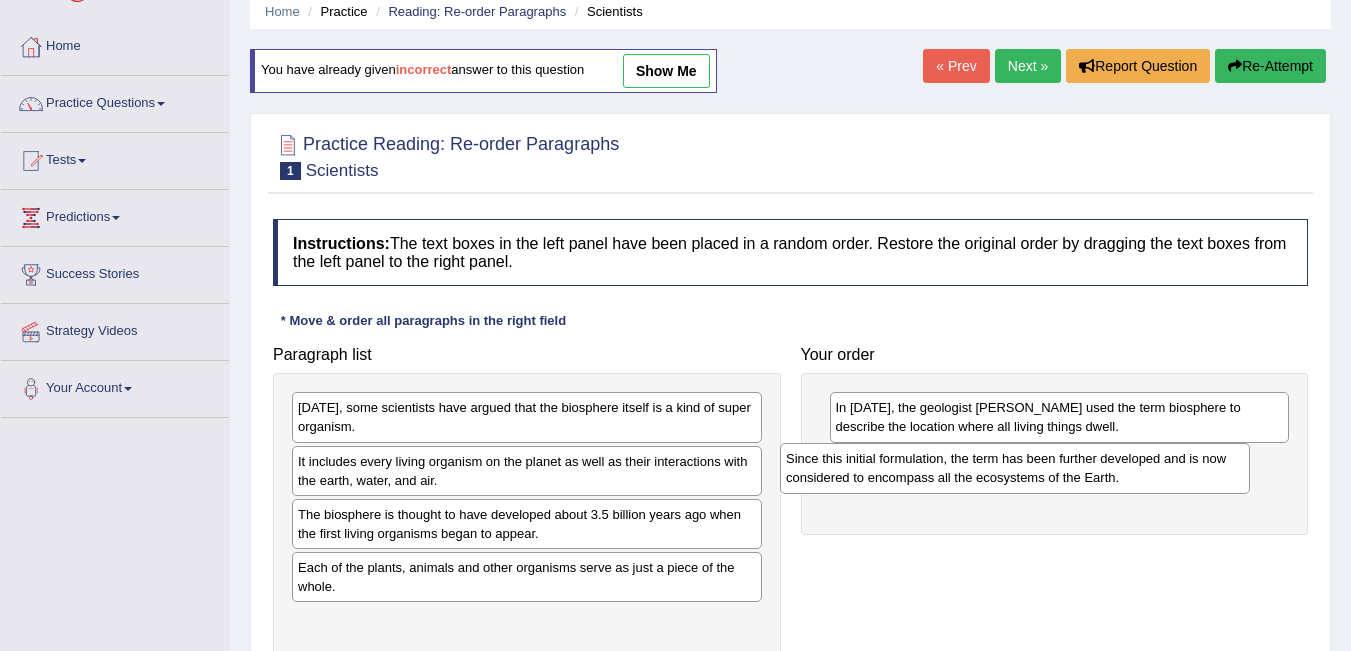 drag, startPoint x: 492, startPoint y: 411, endPoint x: 983, endPoint y: 458, distance: 493.24435 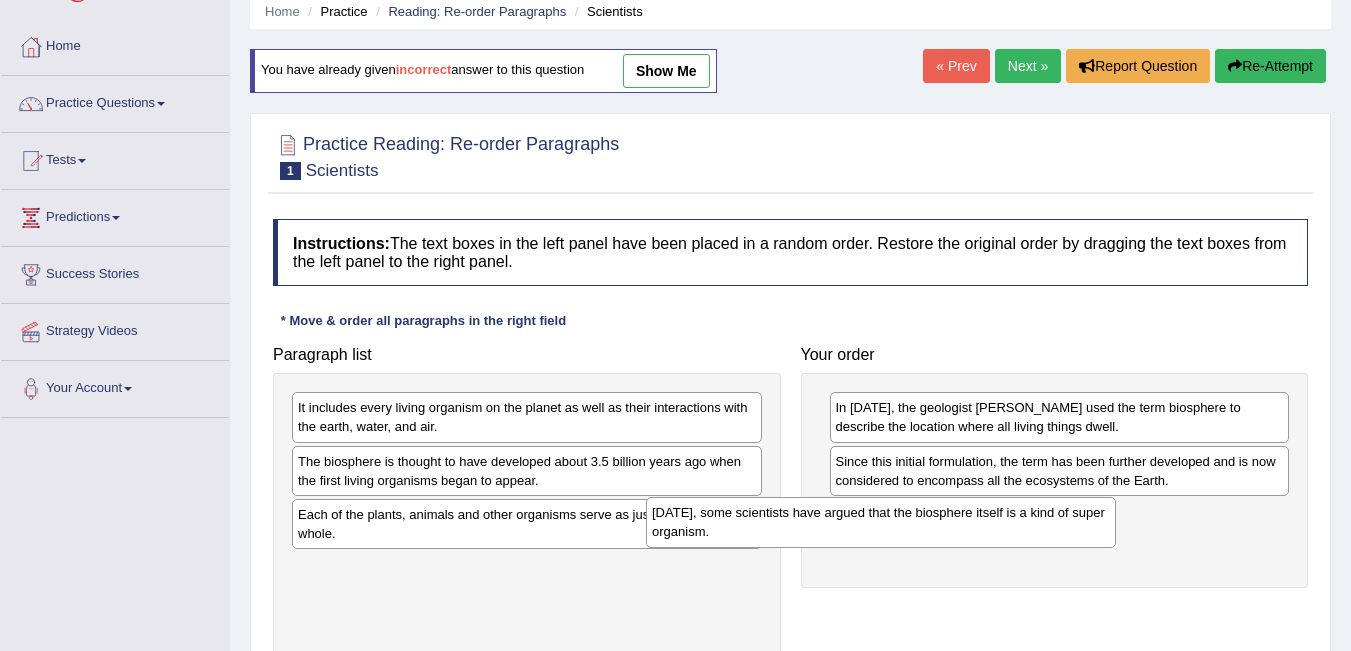 drag, startPoint x: 449, startPoint y: 410, endPoint x: 807, endPoint y: 515, distance: 373.0804 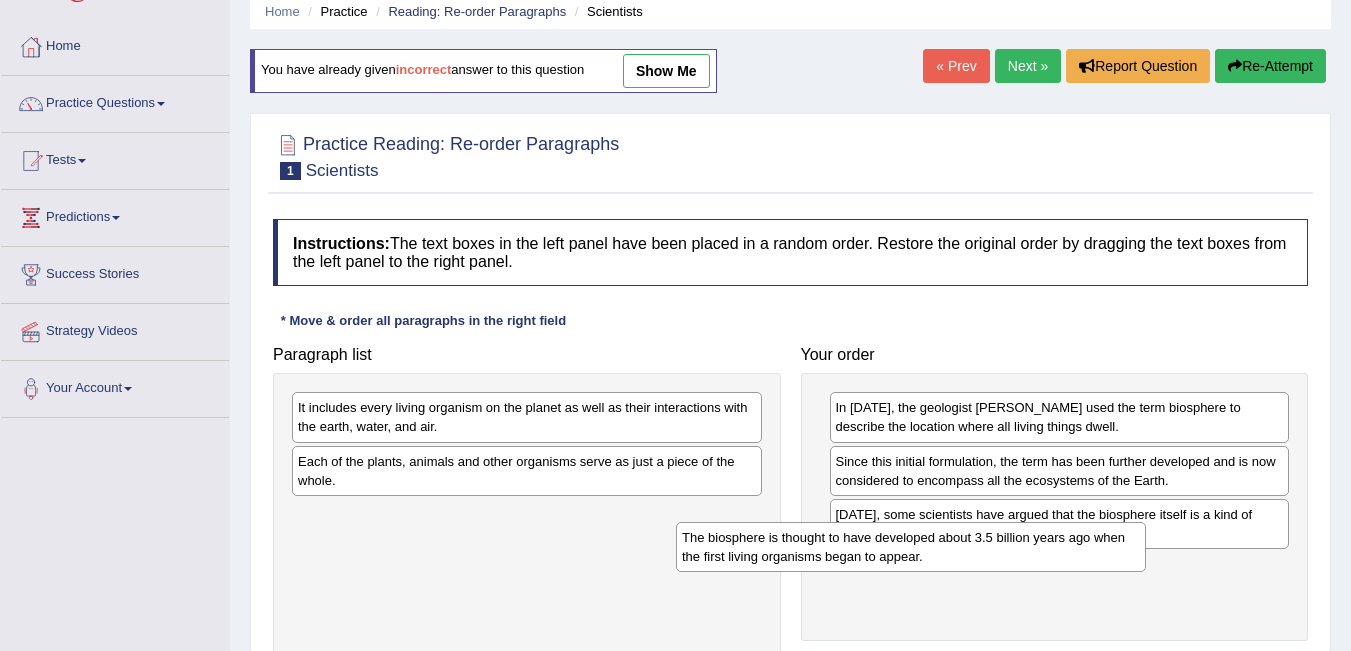 drag, startPoint x: 465, startPoint y: 466, endPoint x: 856, endPoint y: 542, distance: 398.31772 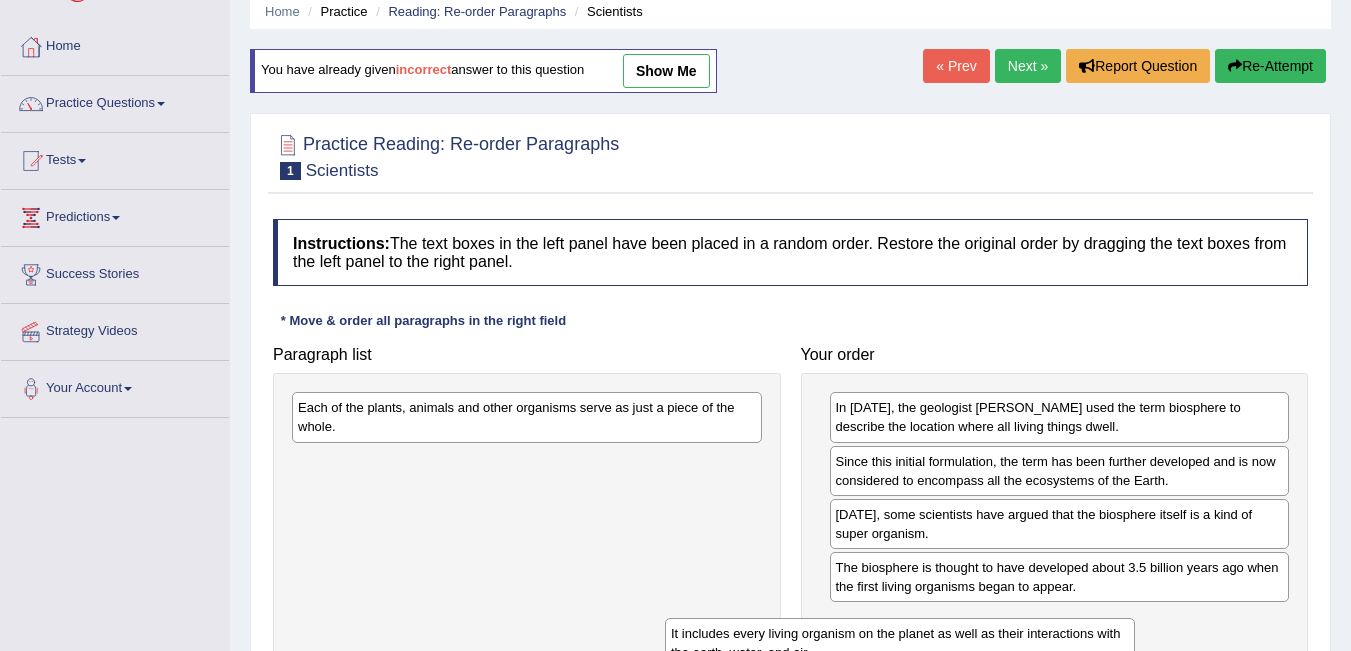 drag, startPoint x: 594, startPoint y: 417, endPoint x: 968, endPoint y: 643, distance: 436.98056 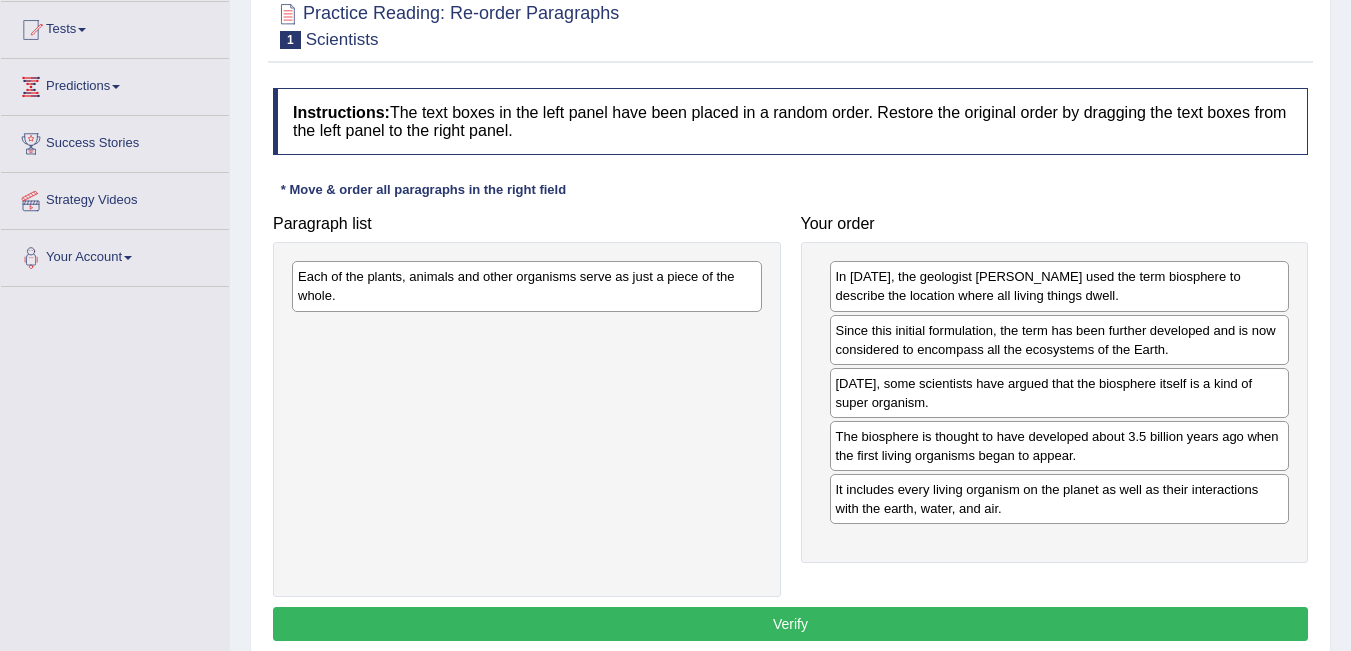scroll, scrollTop: 240, scrollLeft: 0, axis: vertical 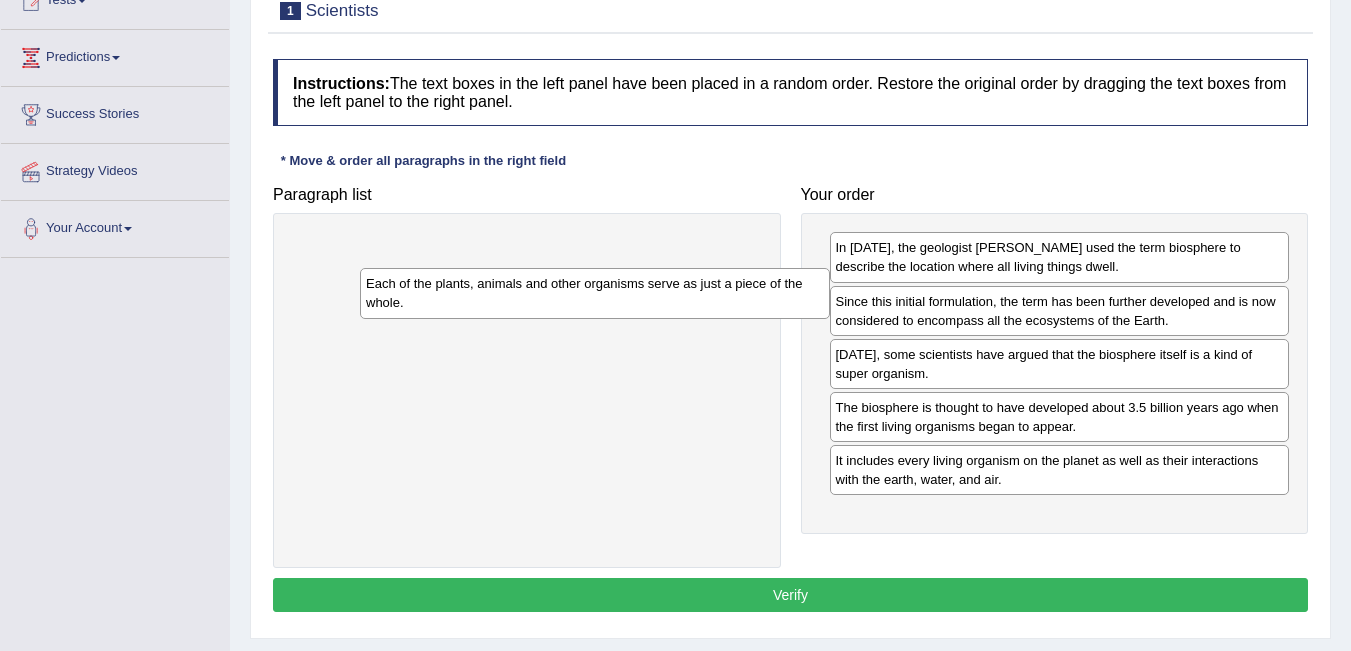 drag, startPoint x: 555, startPoint y: 254, endPoint x: 643, endPoint y: 307, distance: 102.7278 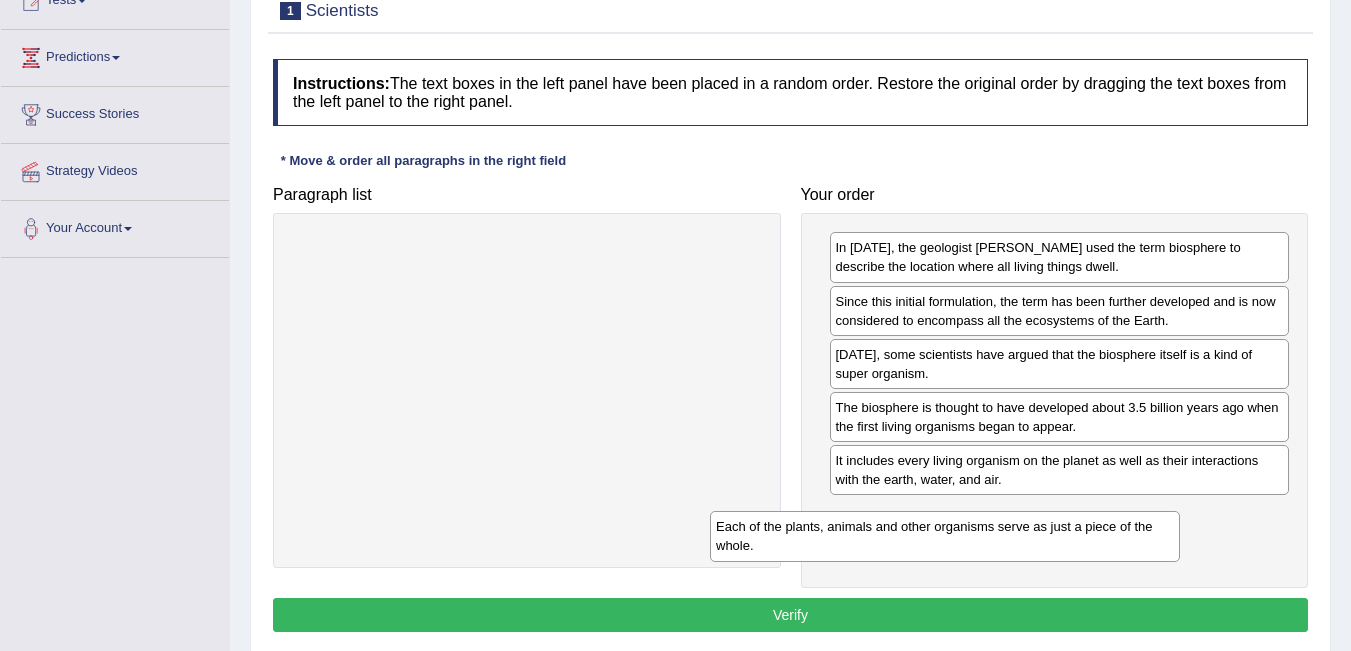 drag, startPoint x: 586, startPoint y: 255, endPoint x: 1018, endPoint y: 539, distance: 516.9913 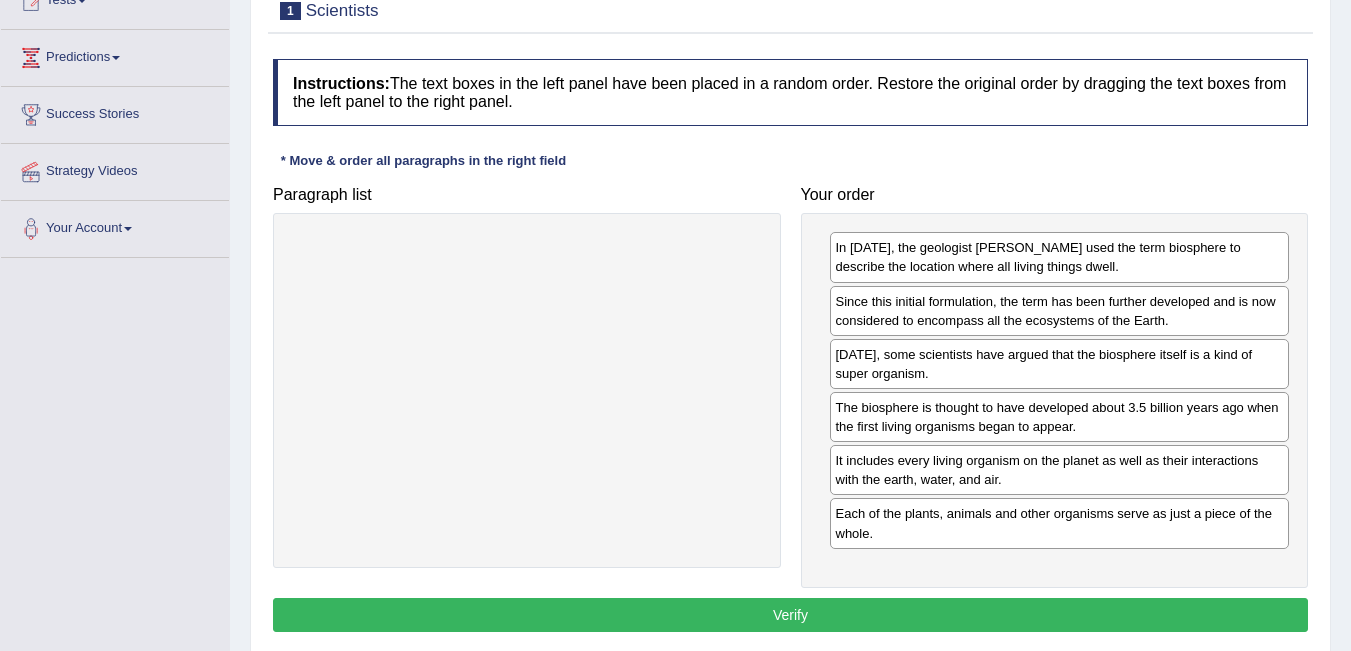 click on "Verify" at bounding box center [790, 615] 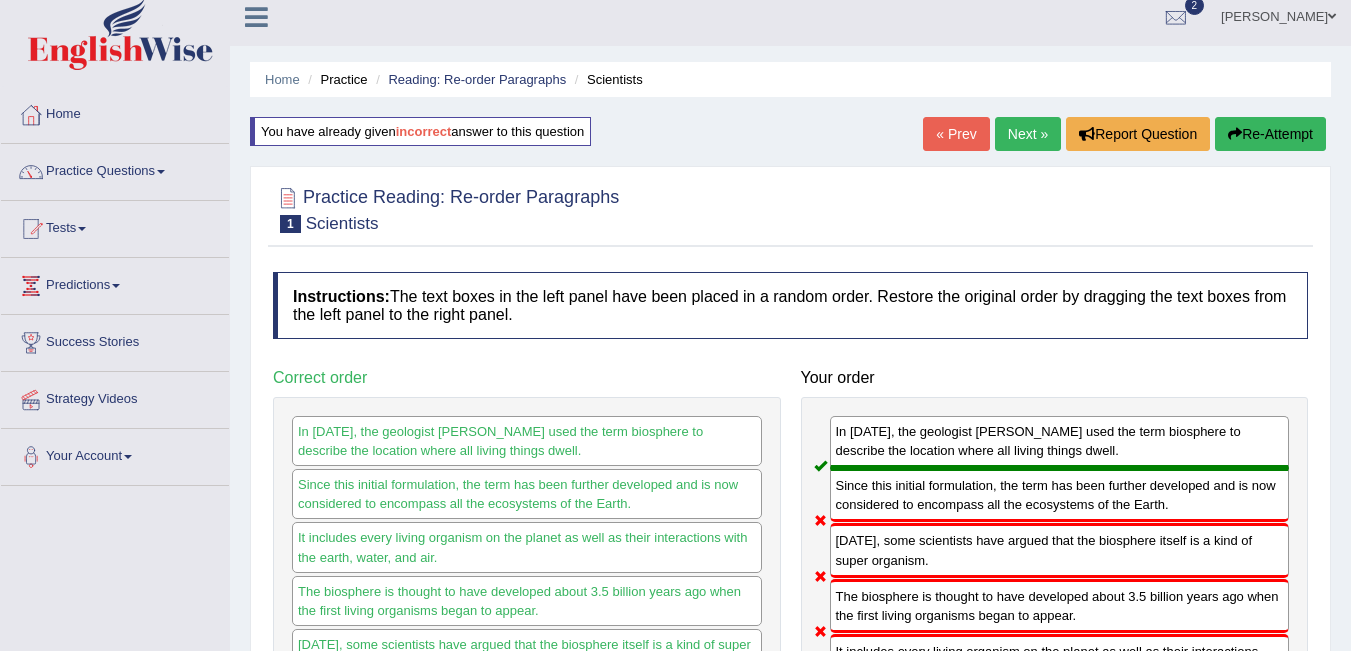 scroll, scrollTop: 0, scrollLeft: 0, axis: both 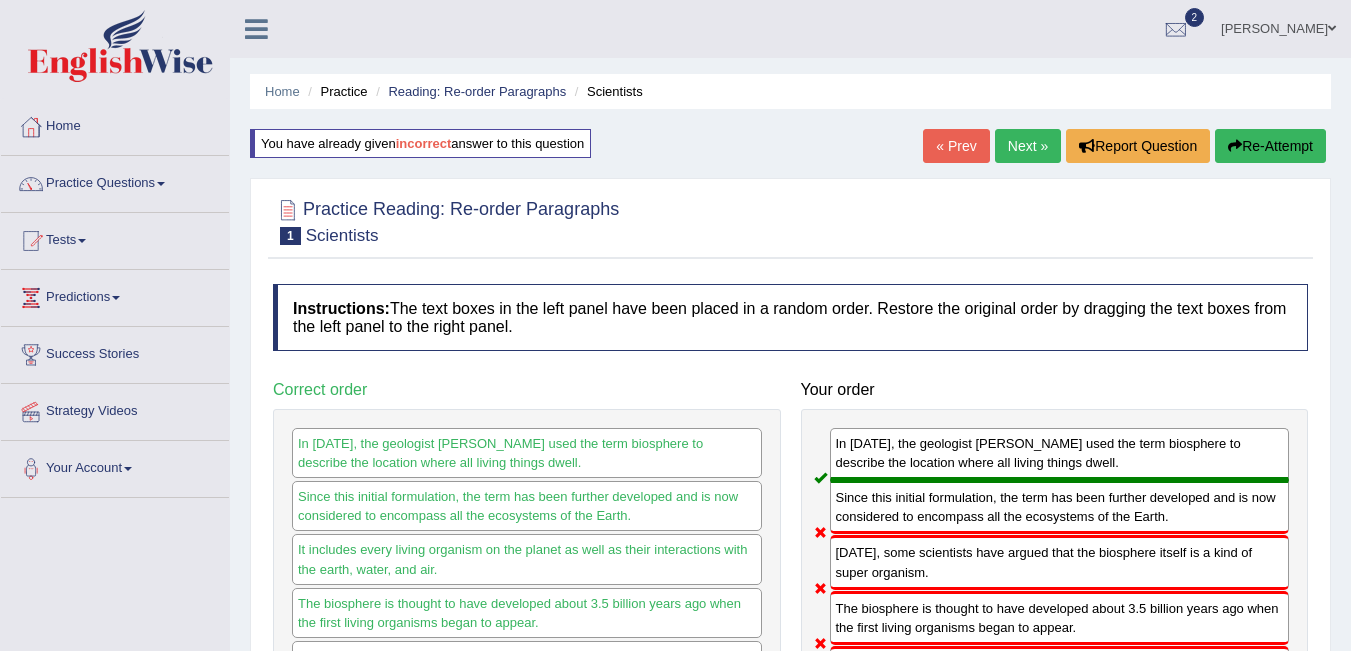 click on "Re-Attempt" at bounding box center [1270, 146] 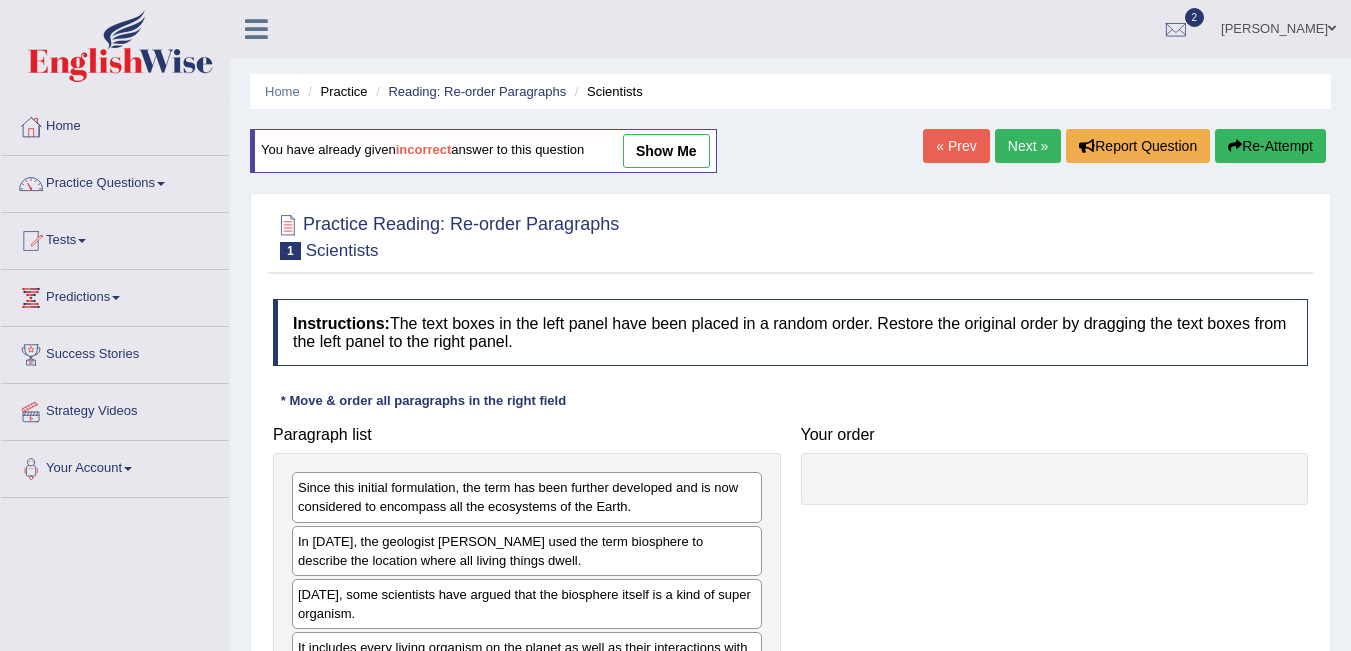 scroll, scrollTop: 0, scrollLeft: 0, axis: both 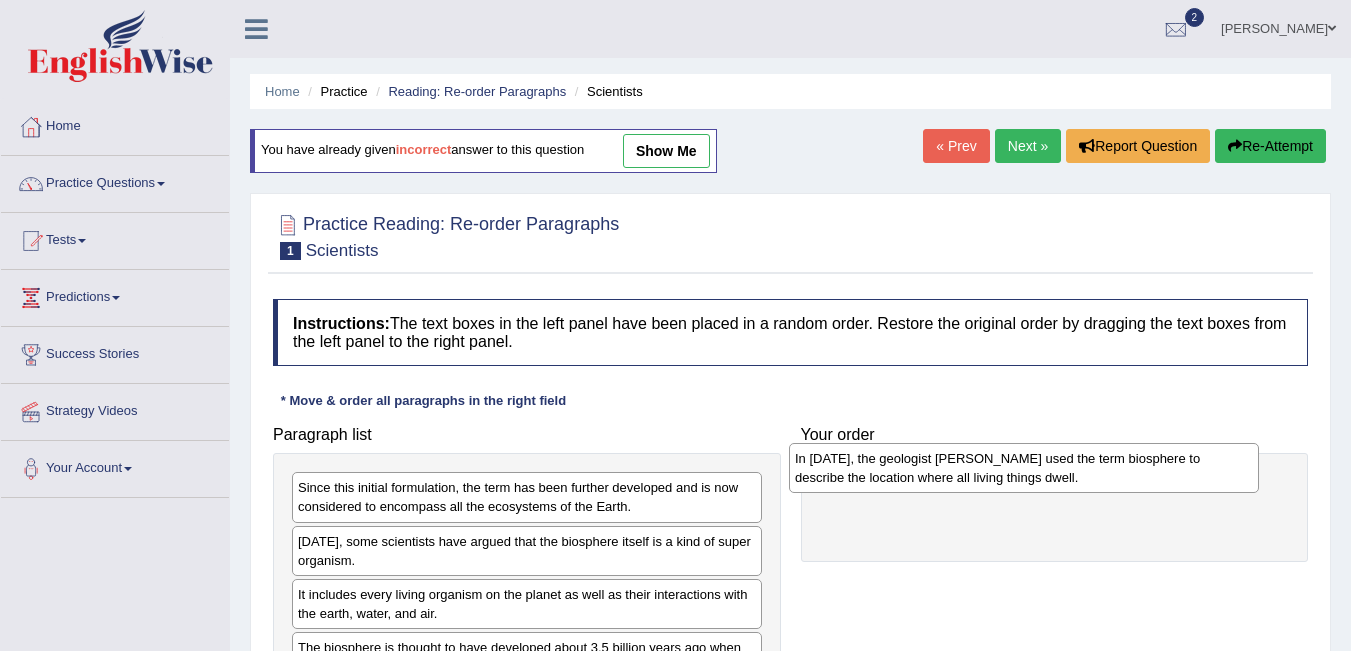 drag, startPoint x: 417, startPoint y: 566, endPoint x: 919, endPoint y: 483, distance: 508.81528 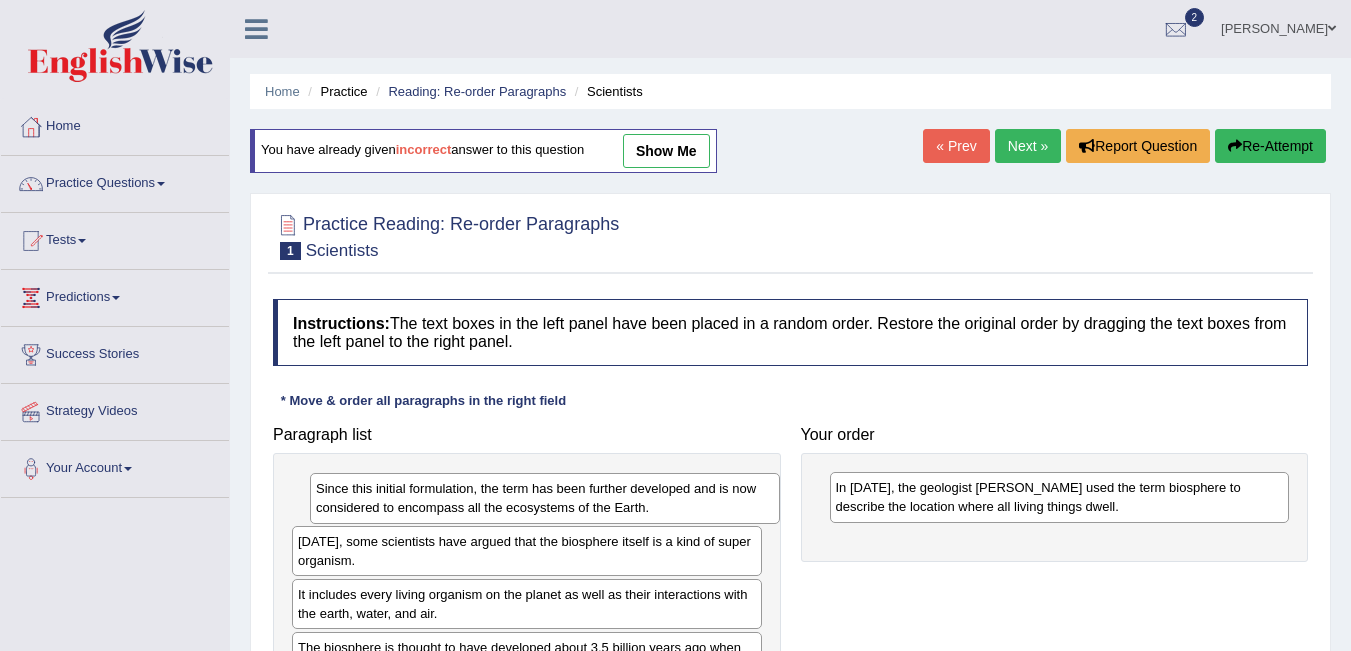 drag, startPoint x: 615, startPoint y: 511, endPoint x: 669, endPoint y: 512, distance: 54.00926 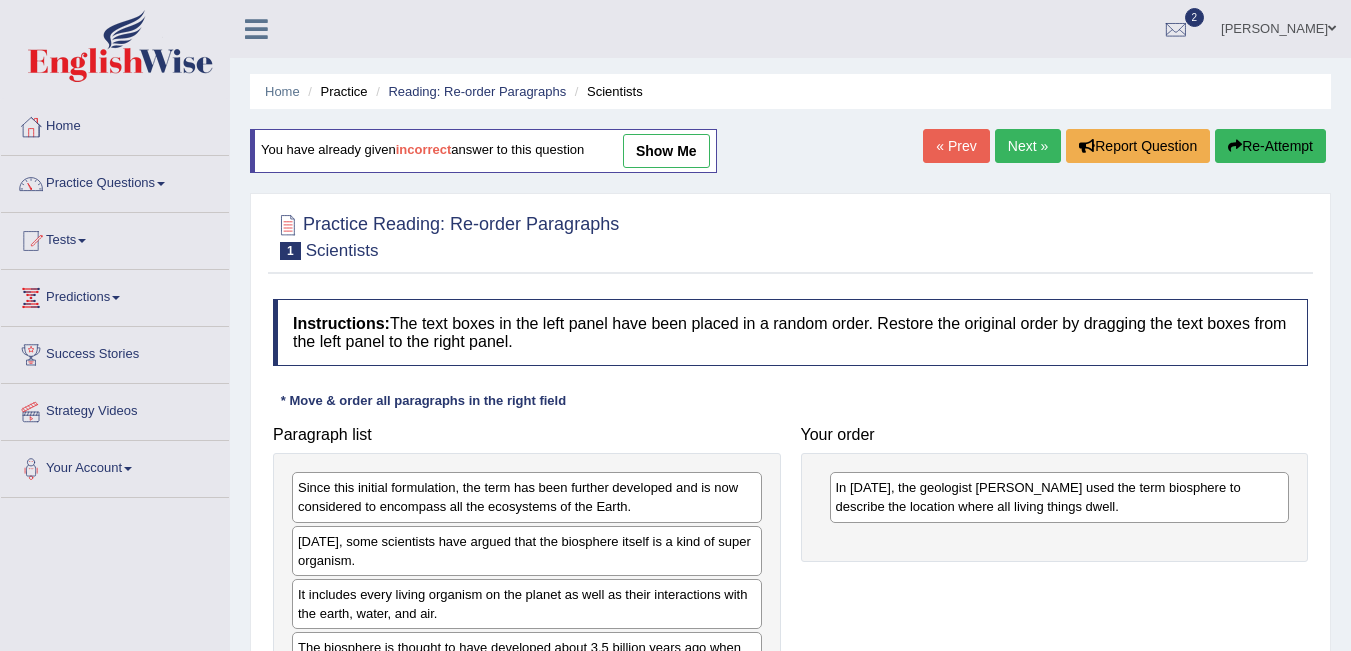 drag, startPoint x: 635, startPoint y: 483, endPoint x: 739, endPoint y: 494, distance: 104.58012 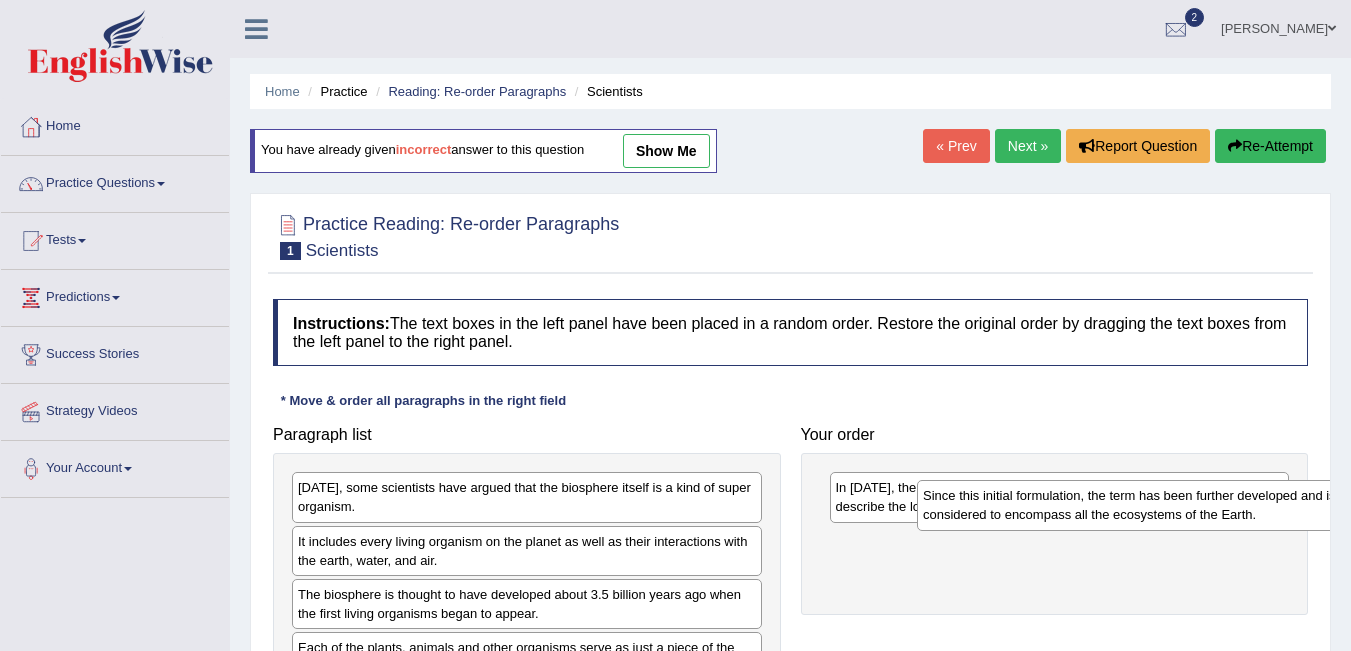 drag, startPoint x: 607, startPoint y: 500, endPoint x: 1234, endPoint y: 509, distance: 627.0646 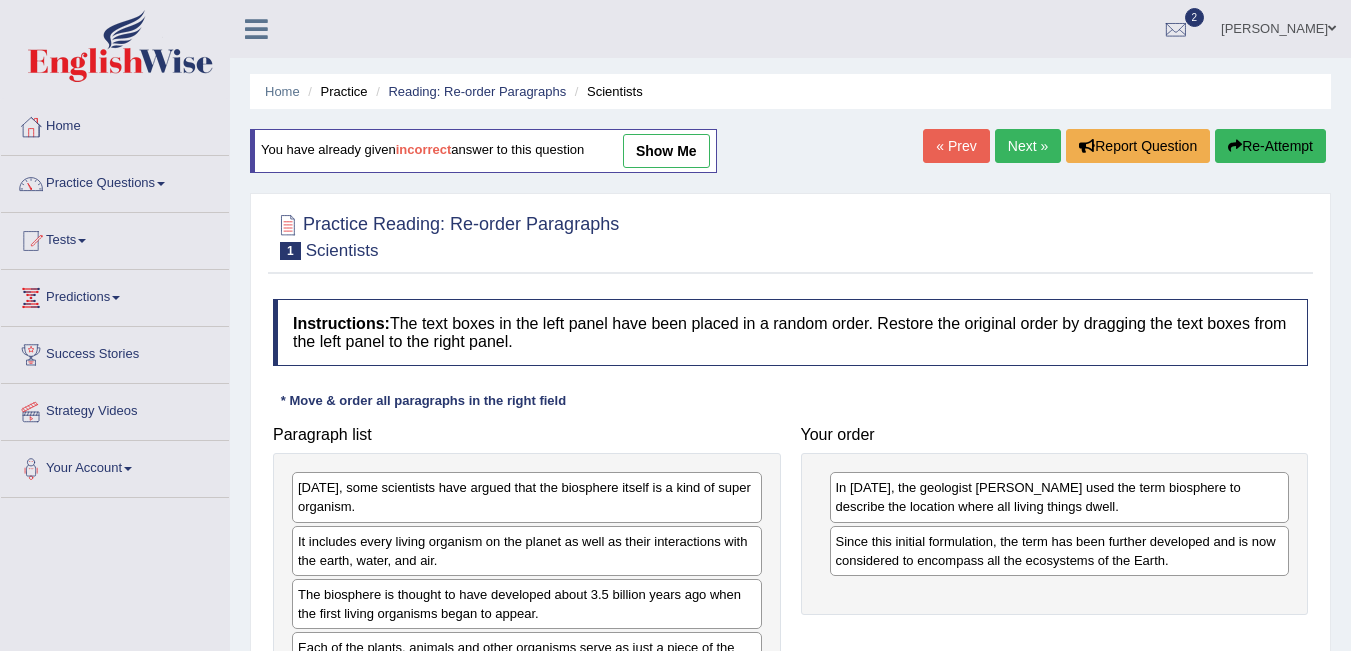 click on "In [DATE], the geologist [PERSON_NAME] used the term biosphere to describe the location where all living things dwell." at bounding box center [1060, 497] 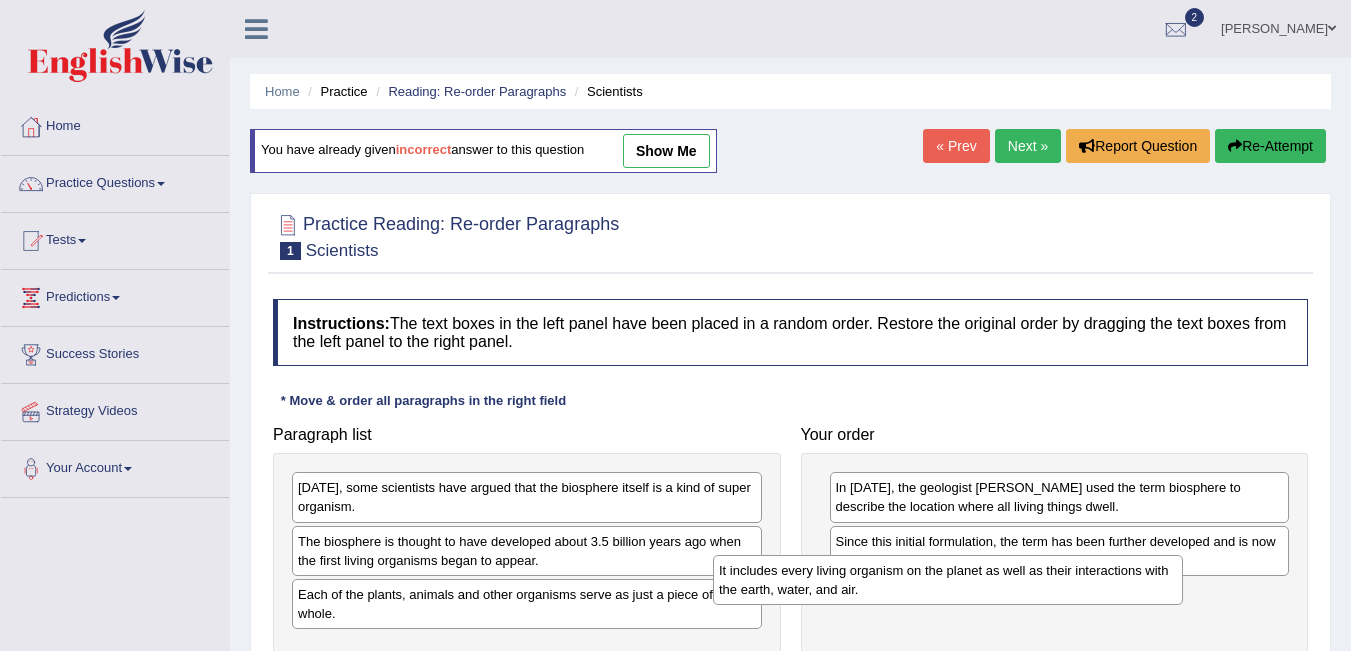 drag, startPoint x: 483, startPoint y: 543, endPoint x: 906, endPoint y: 572, distance: 423.99292 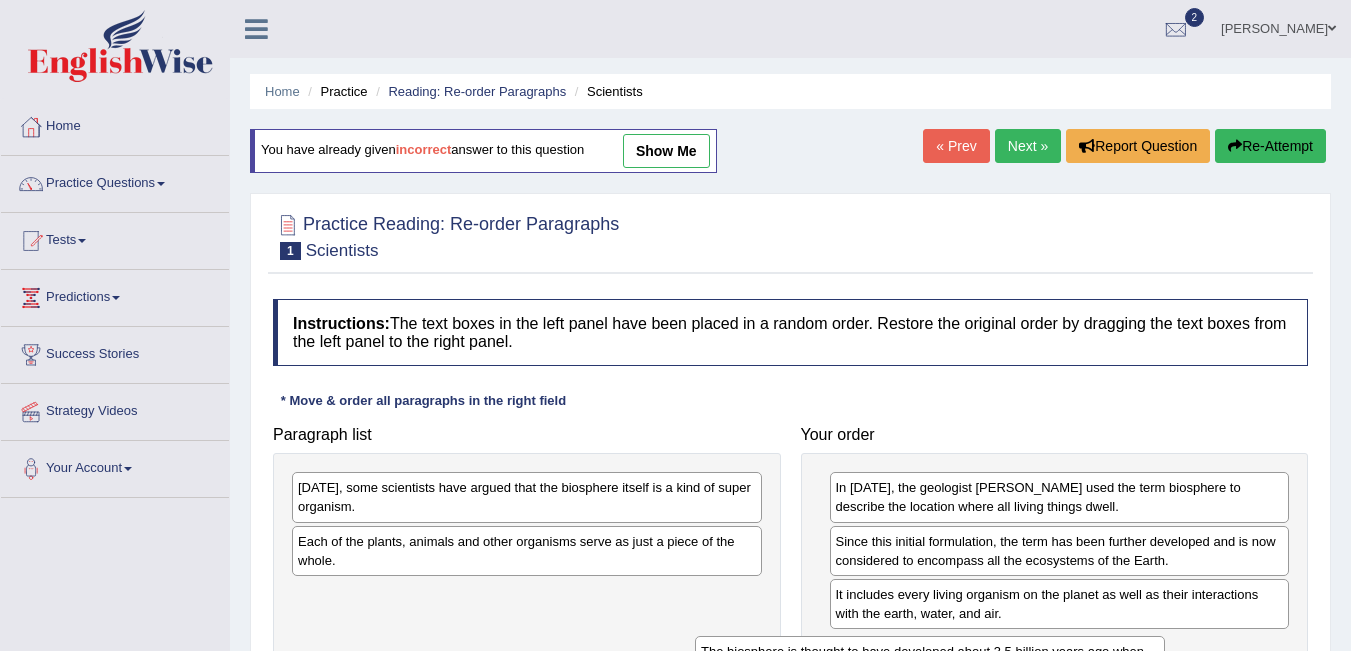 drag, startPoint x: 585, startPoint y: 548, endPoint x: 992, endPoint y: 657, distance: 421.34308 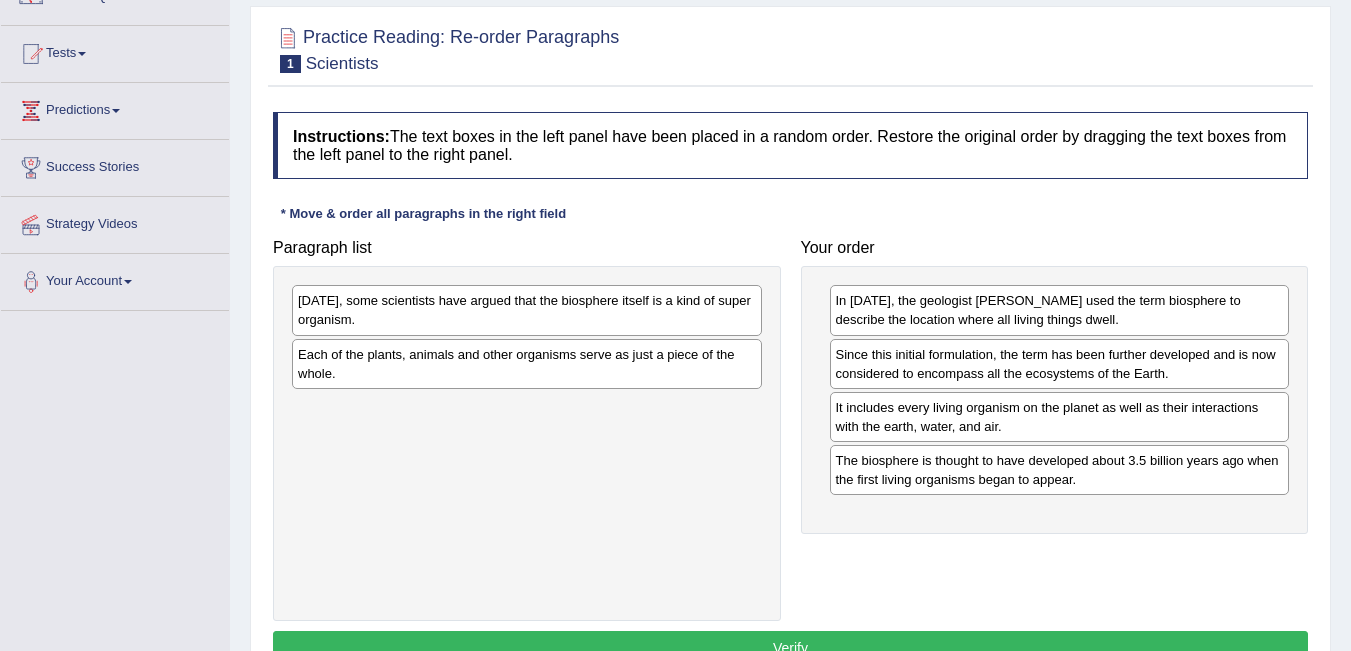 scroll, scrollTop: 200, scrollLeft: 0, axis: vertical 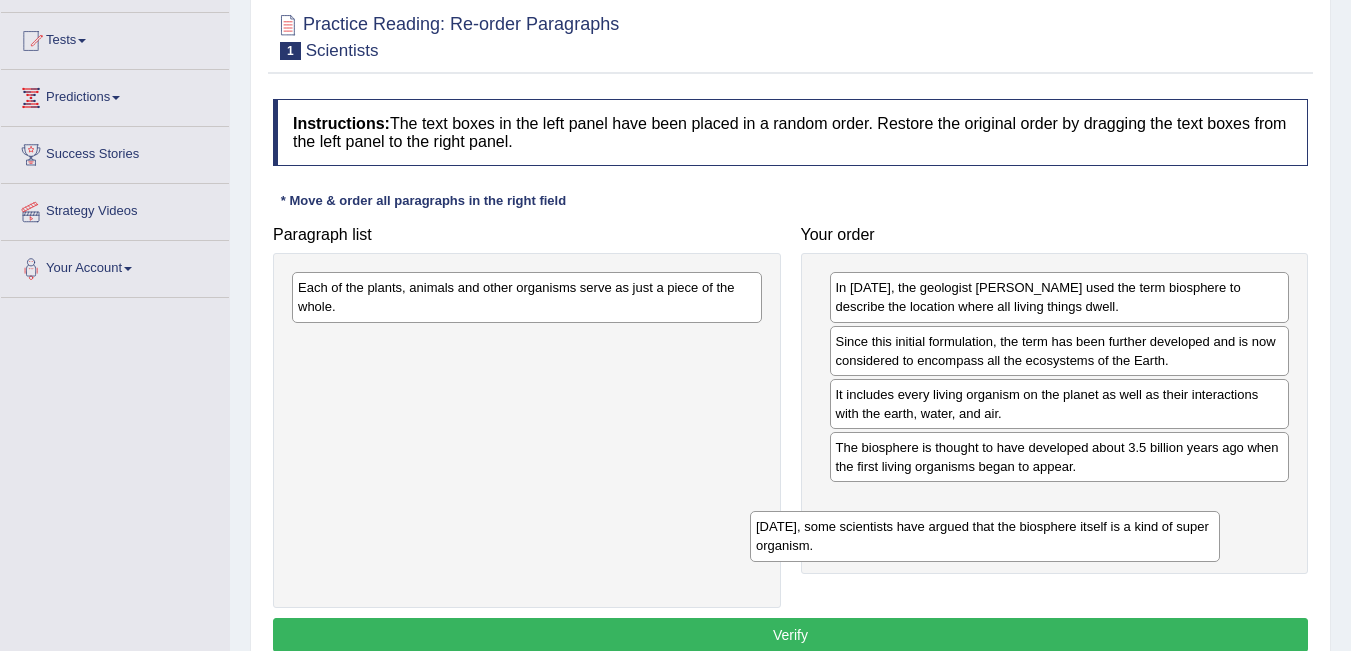 drag, startPoint x: 406, startPoint y: 283, endPoint x: 867, endPoint y: 523, distance: 519.7317 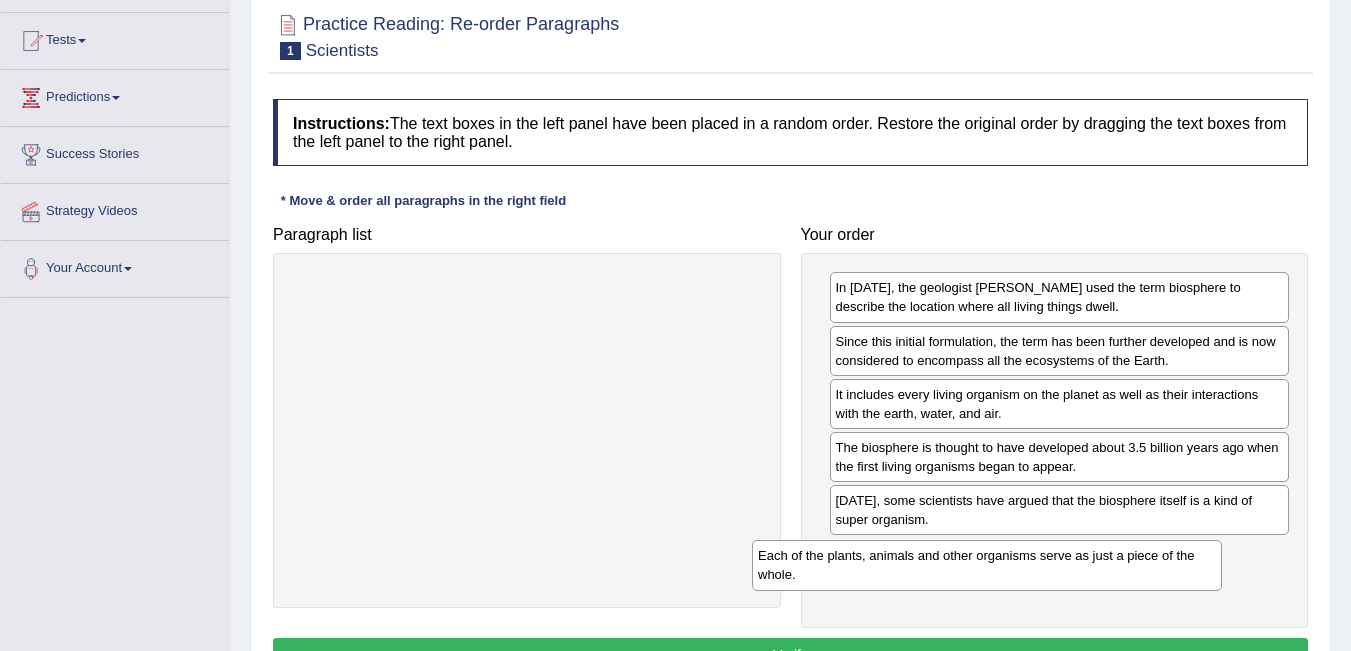 drag, startPoint x: 539, startPoint y: 290, endPoint x: 1002, endPoint y: 558, distance: 534.9701 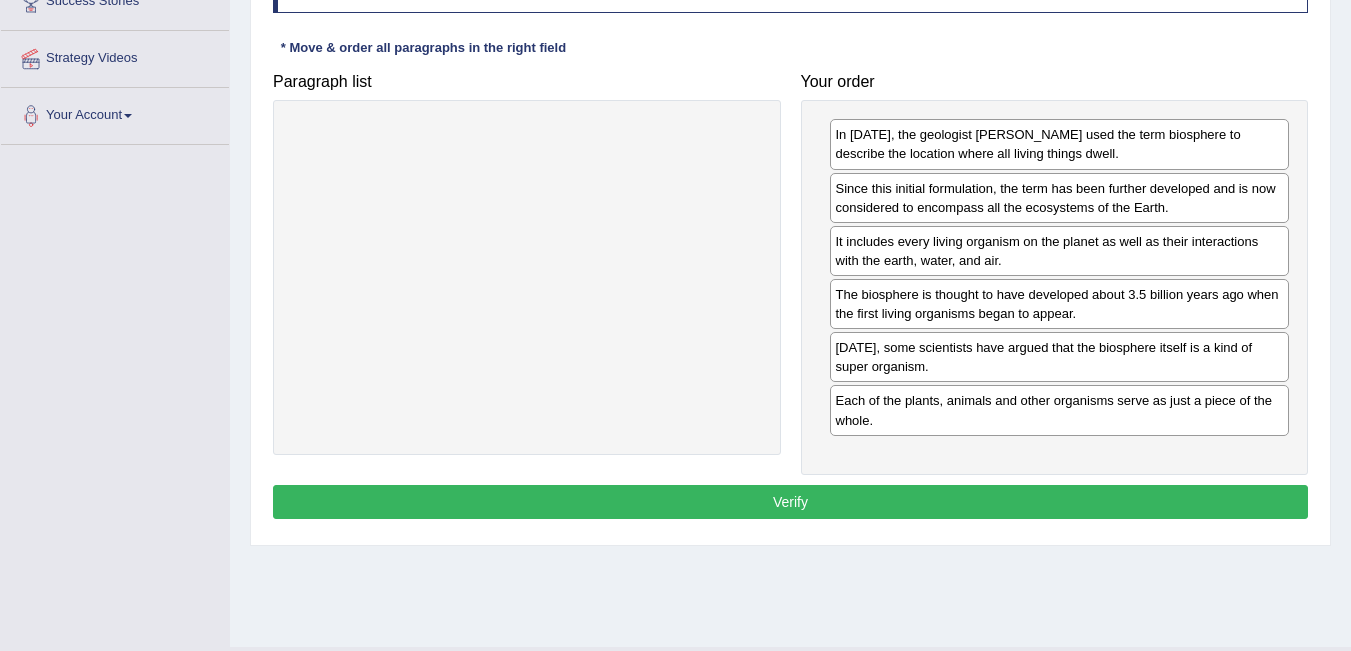 scroll, scrollTop: 399, scrollLeft: 0, axis: vertical 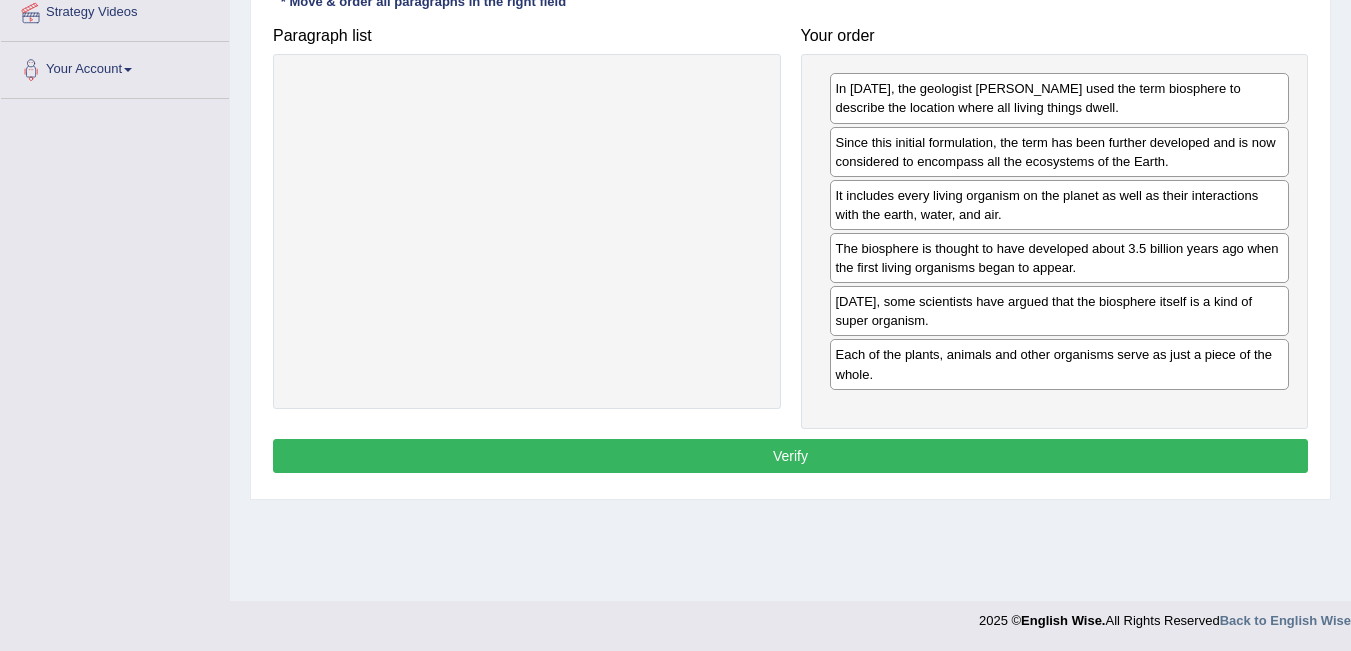 click on "Verify" at bounding box center [790, 456] 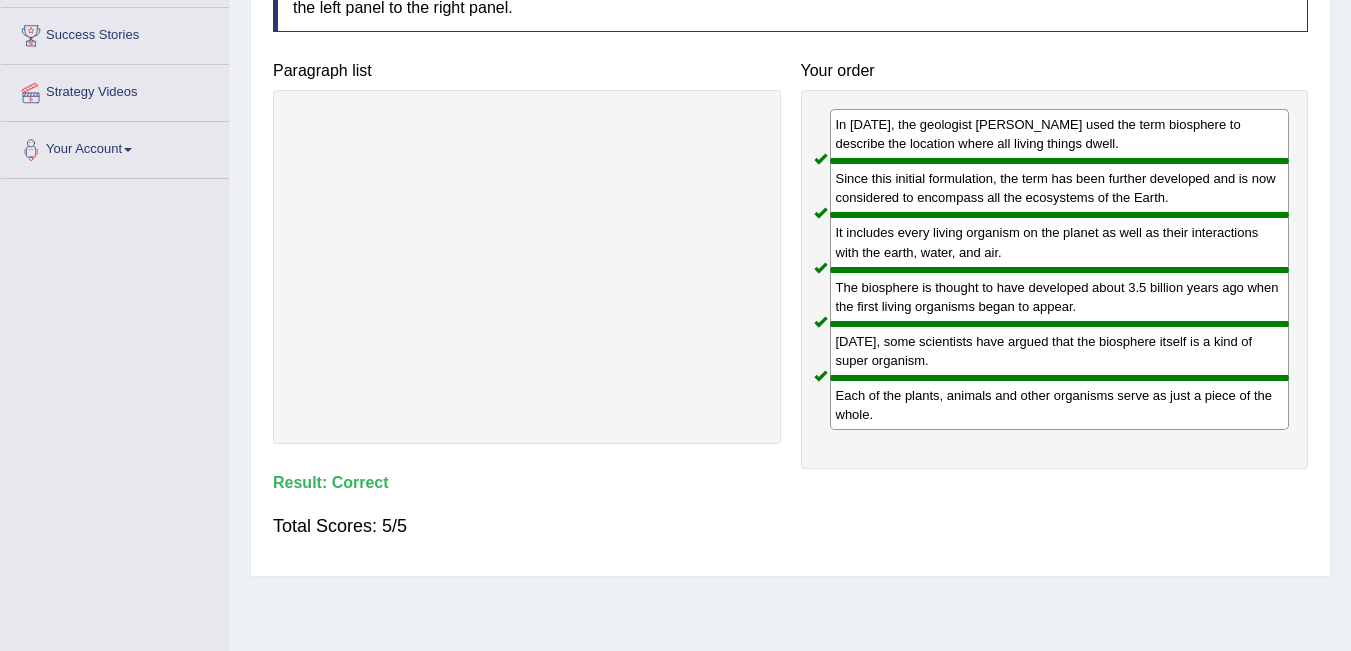 scroll, scrollTop: 279, scrollLeft: 0, axis: vertical 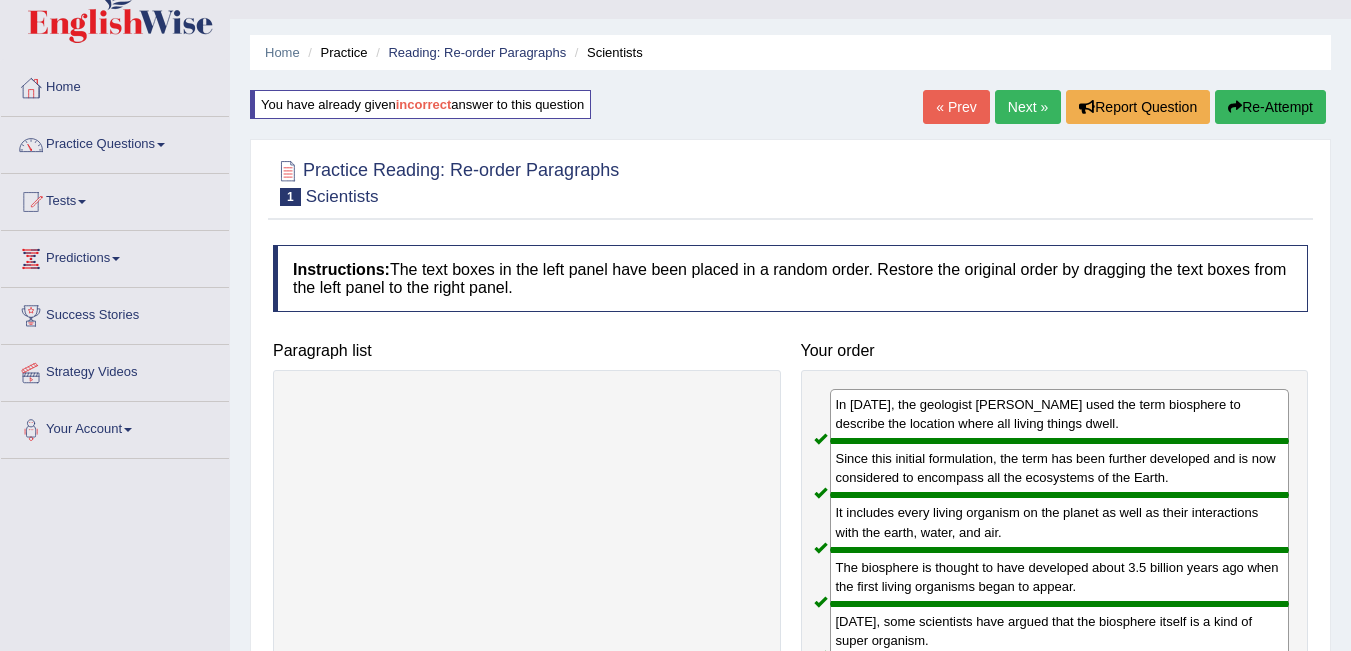 click on "Next »" at bounding box center [1028, 107] 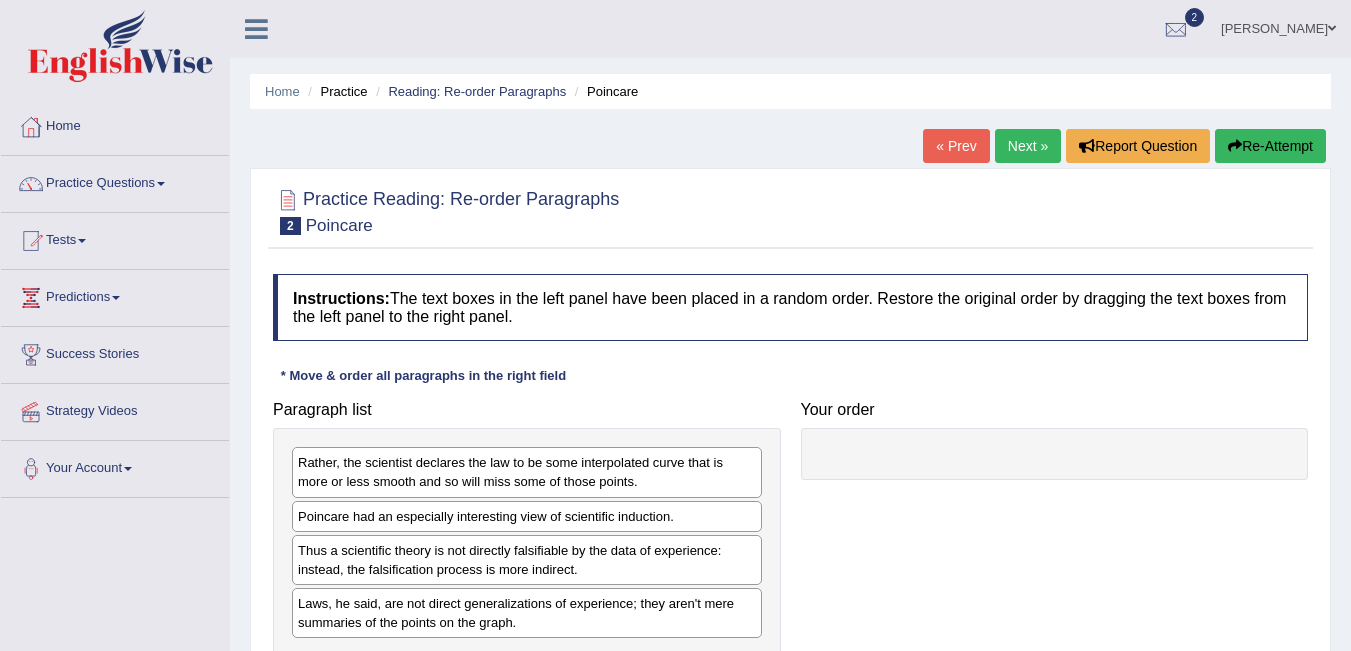 scroll, scrollTop: 0, scrollLeft: 0, axis: both 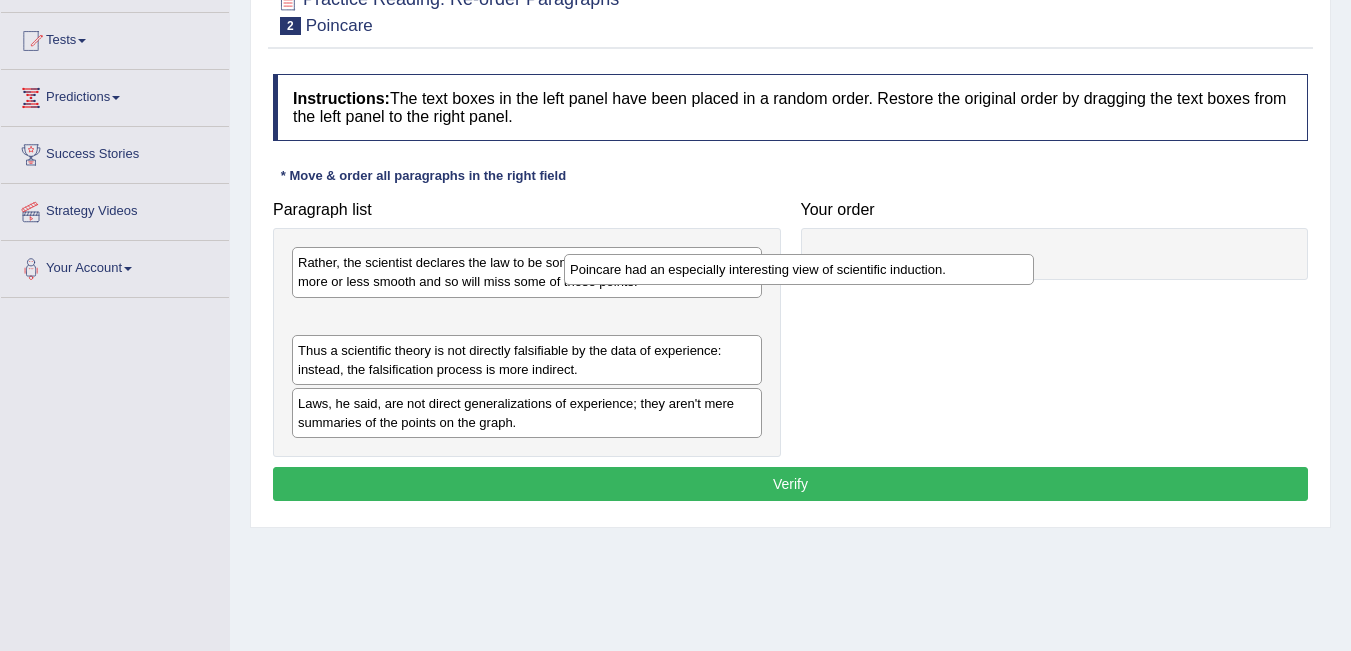 drag, startPoint x: 511, startPoint y: 326, endPoint x: 826, endPoint y: 269, distance: 320.1156 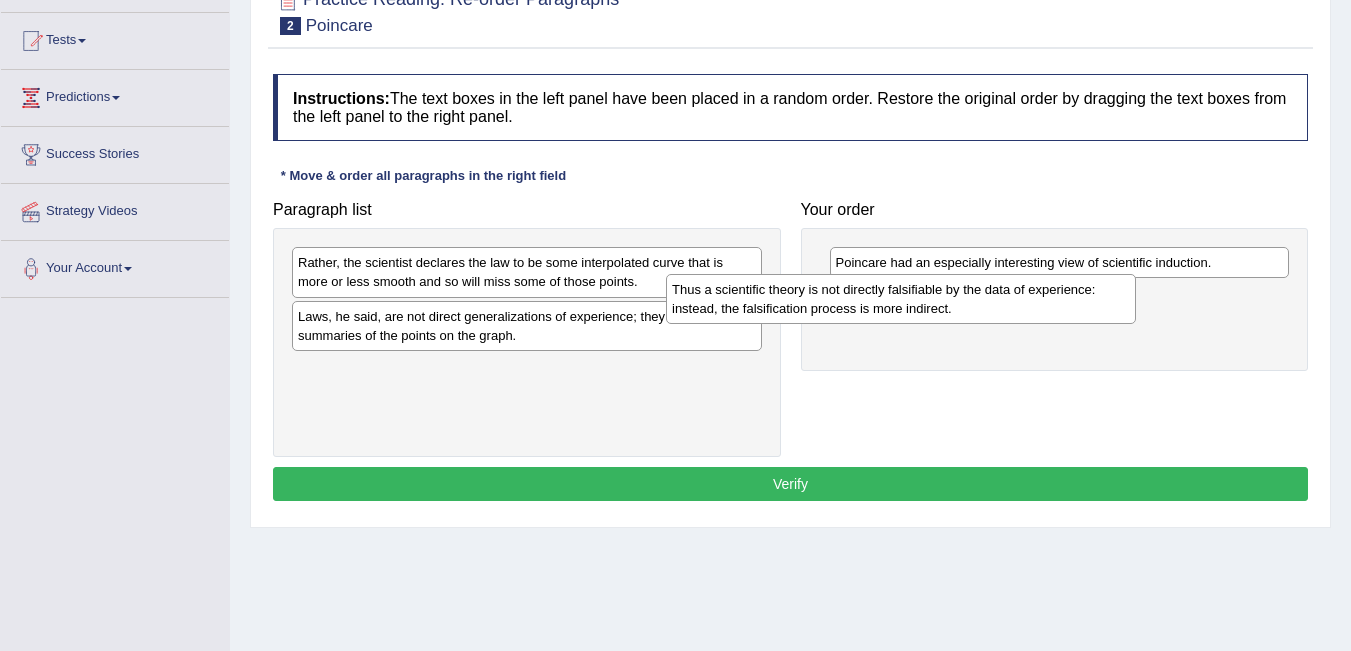 drag, startPoint x: 511, startPoint y: 329, endPoint x: 887, endPoint y: 302, distance: 376.96817 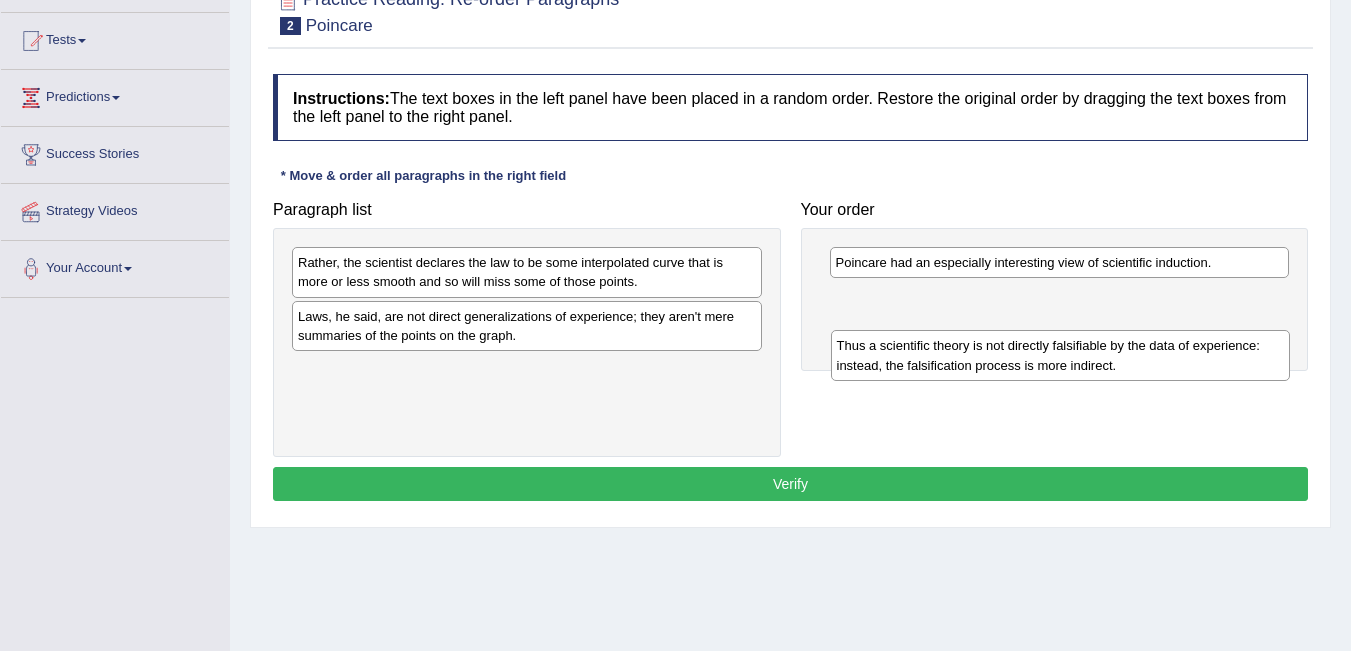 drag, startPoint x: 890, startPoint y: 303, endPoint x: 891, endPoint y: 352, distance: 49.010204 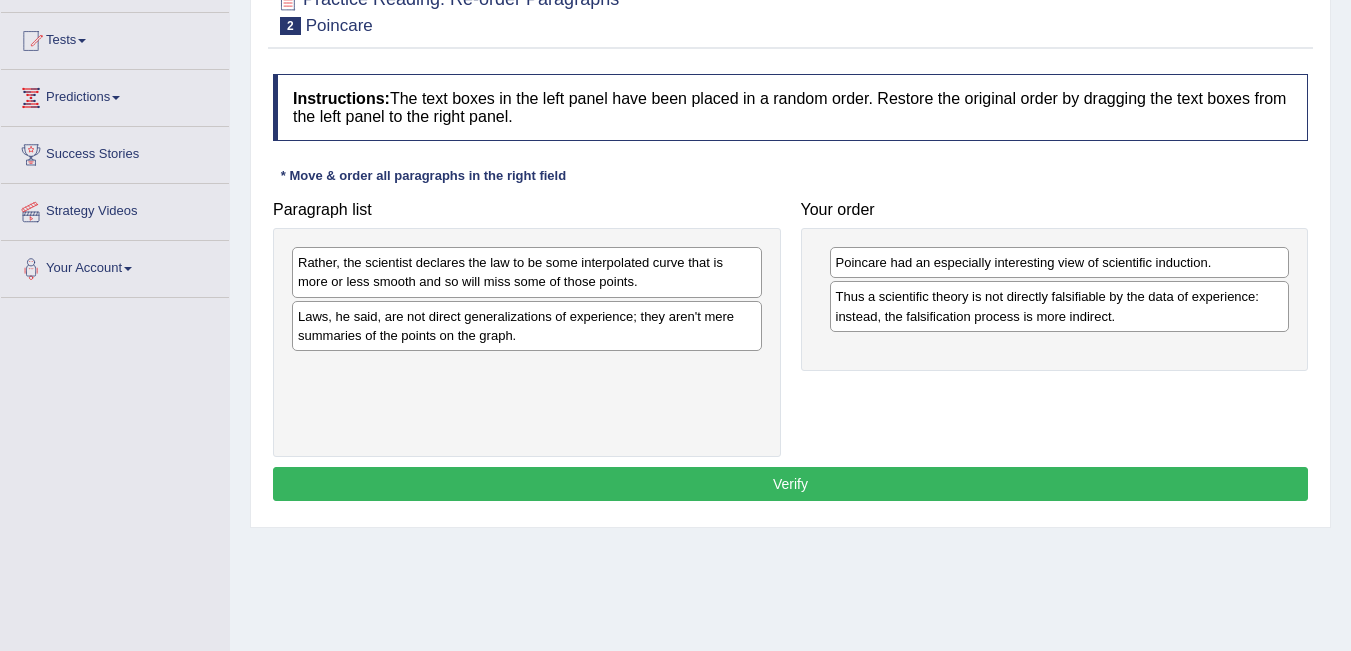 click on "Rather, the scientist declares the law to be some interpolated curve that is more or less smooth and so will miss some of those points." at bounding box center [527, 272] 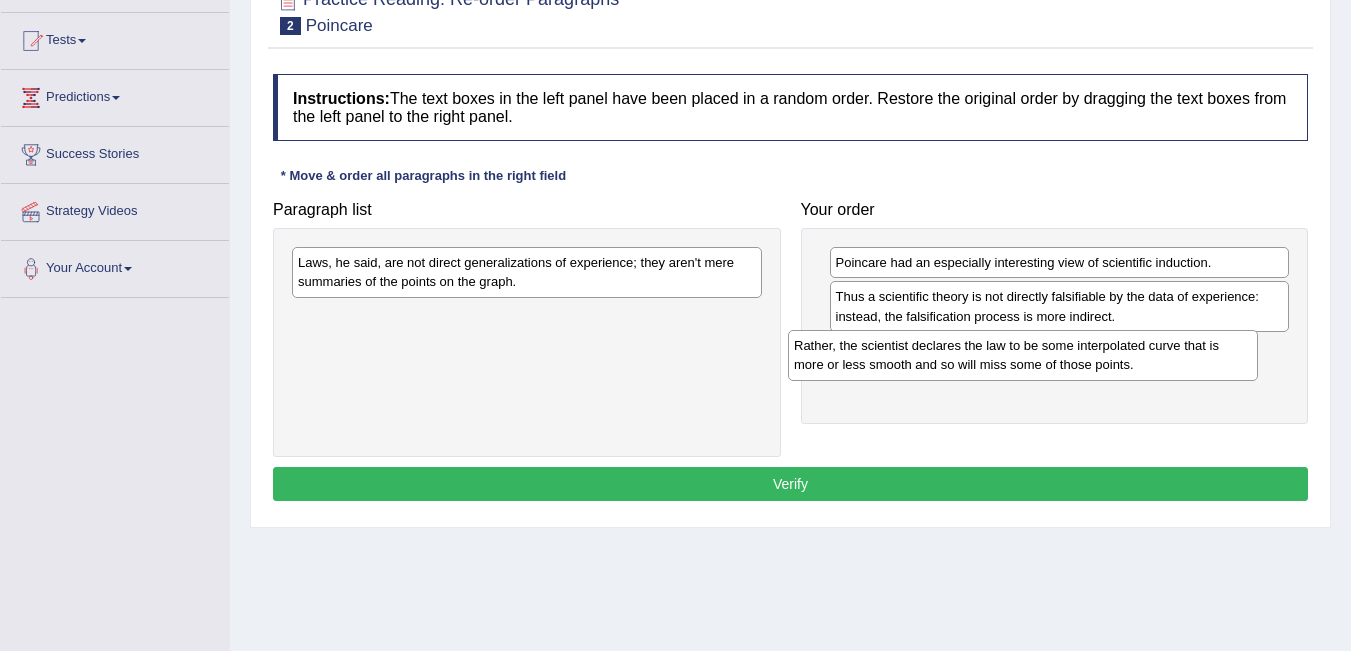 drag, startPoint x: 508, startPoint y: 277, endPoint x: 1004, endPoint y: 360, distance: 502.8966 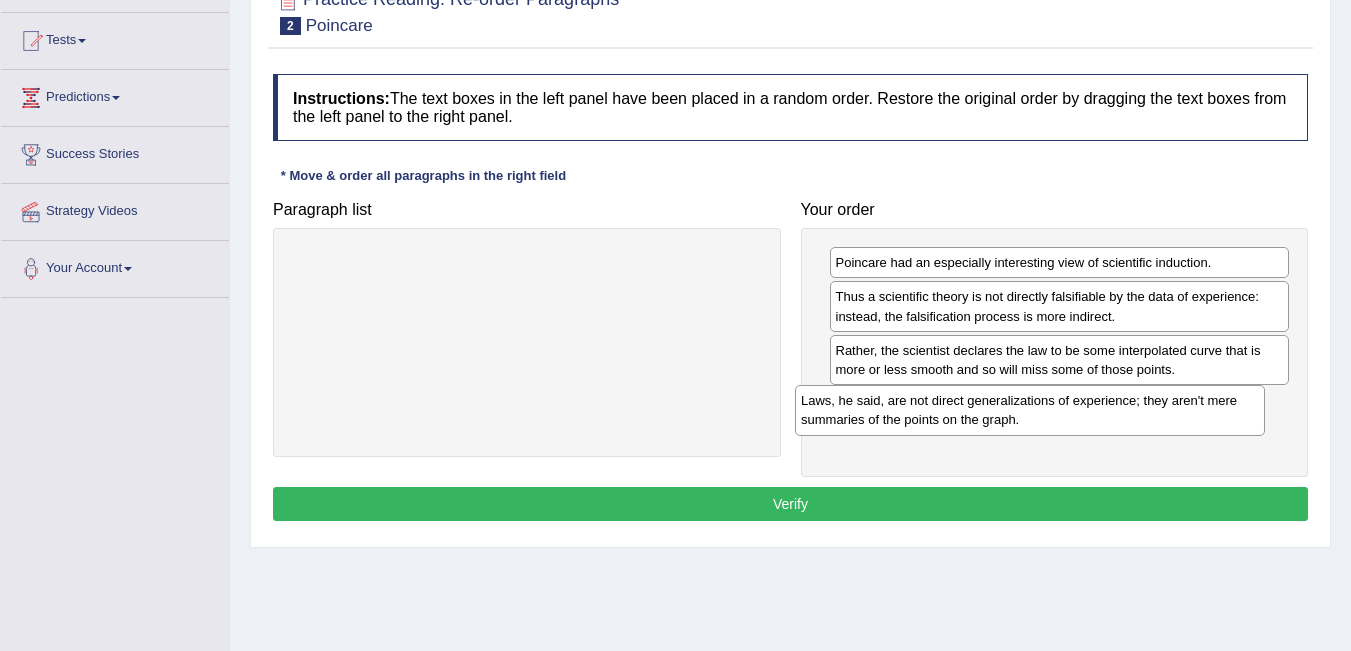 drag, startPoint x: 542, startPoint y: 269, endPoint x: 1060, endPoint y: 407, distance: 536.06714 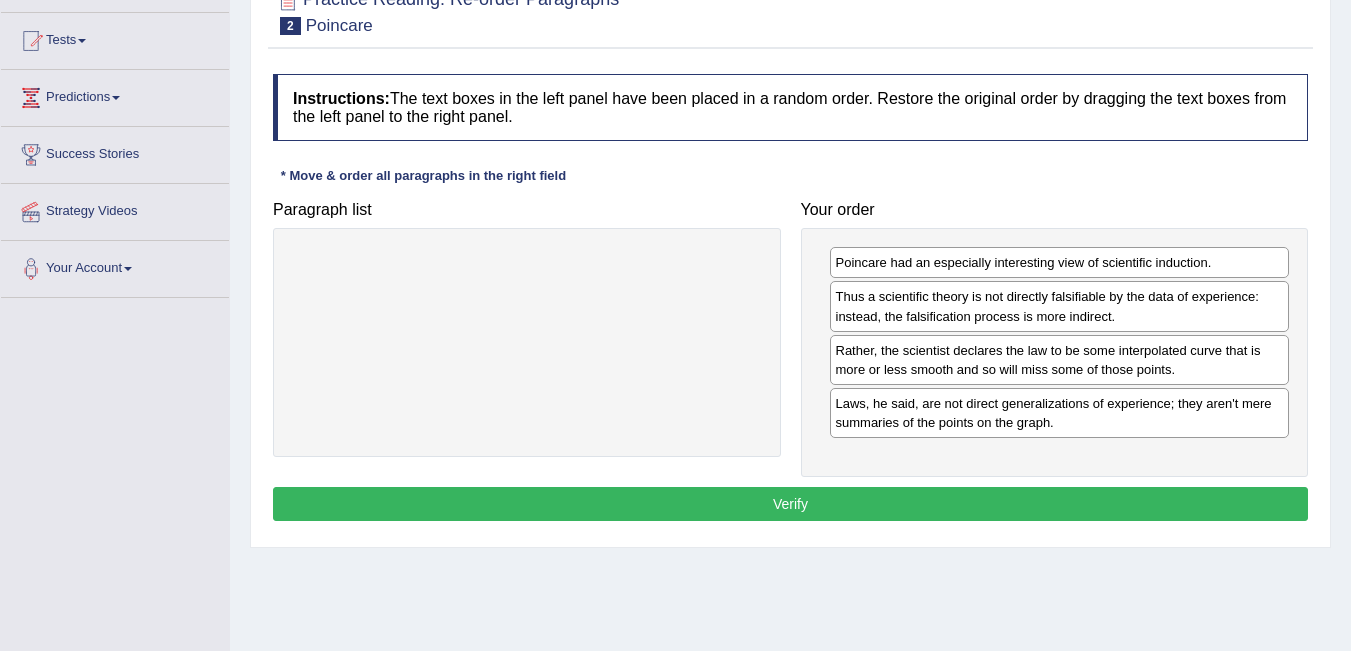 click on "Verify" at bounding box center (790, 504) 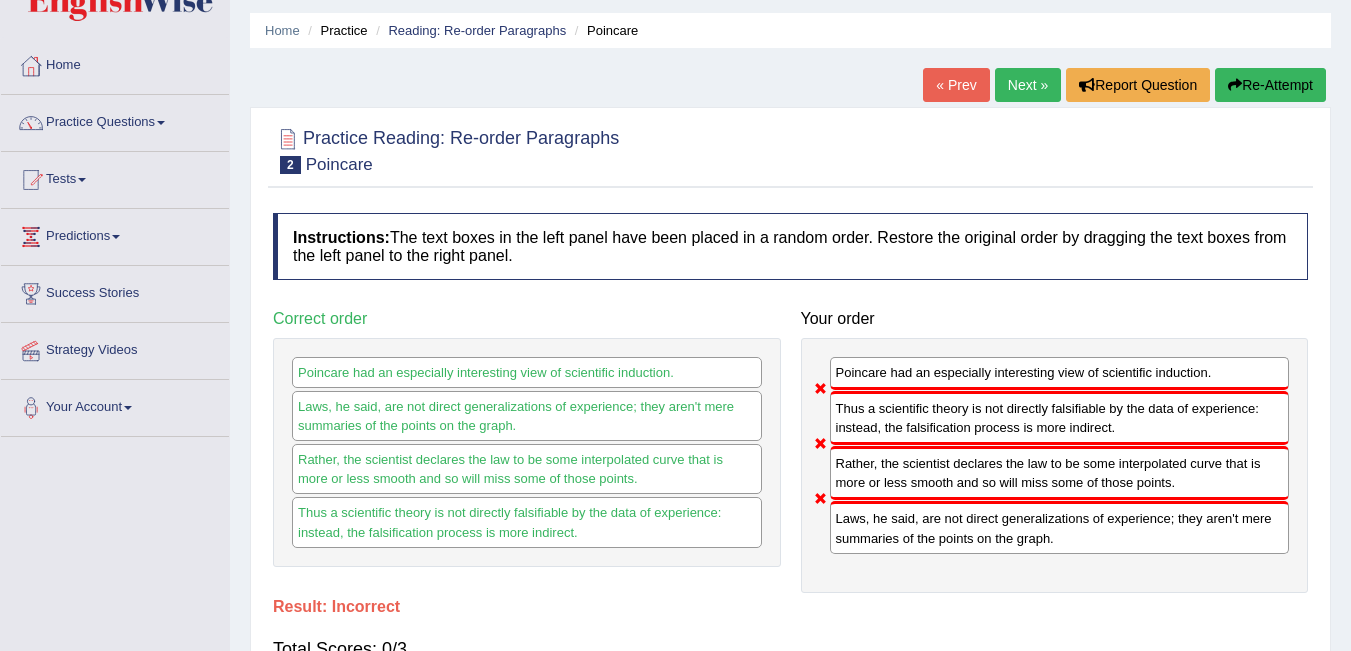 scroll, scrollTop: 40, scrollLeft: 0, axis: vertical 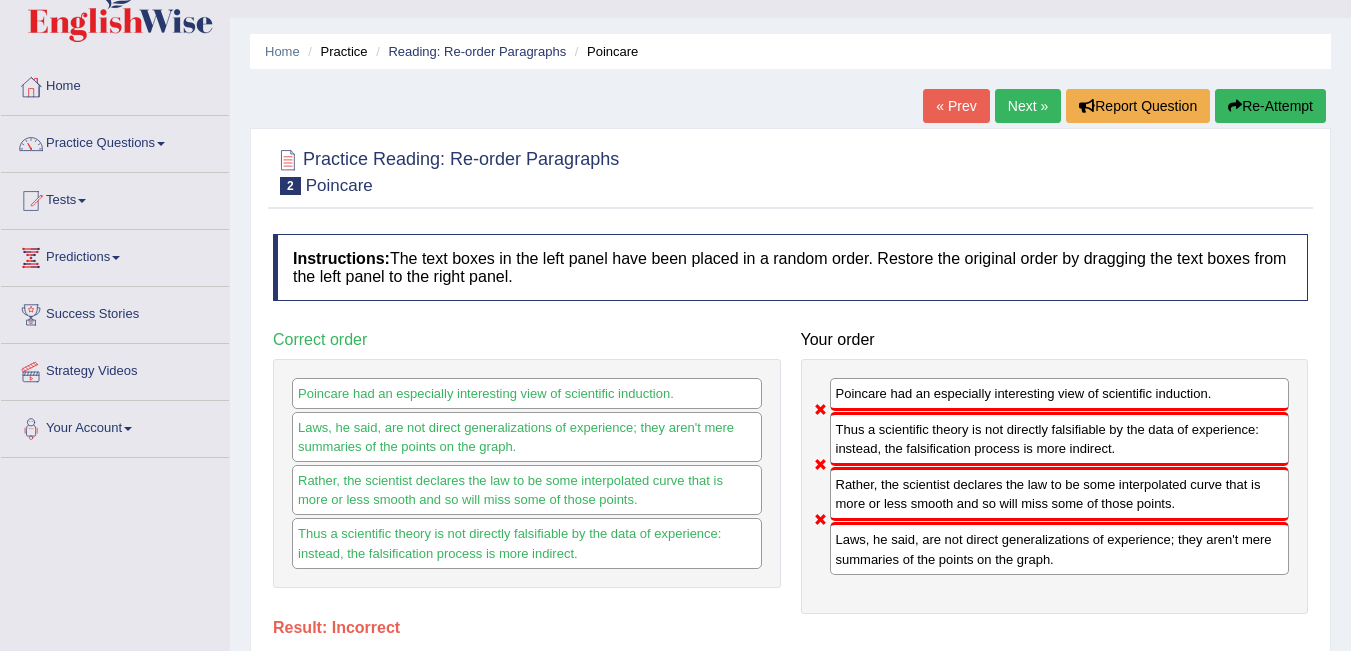 click on "Re-Attempt" at bounding box center [1270, 106] 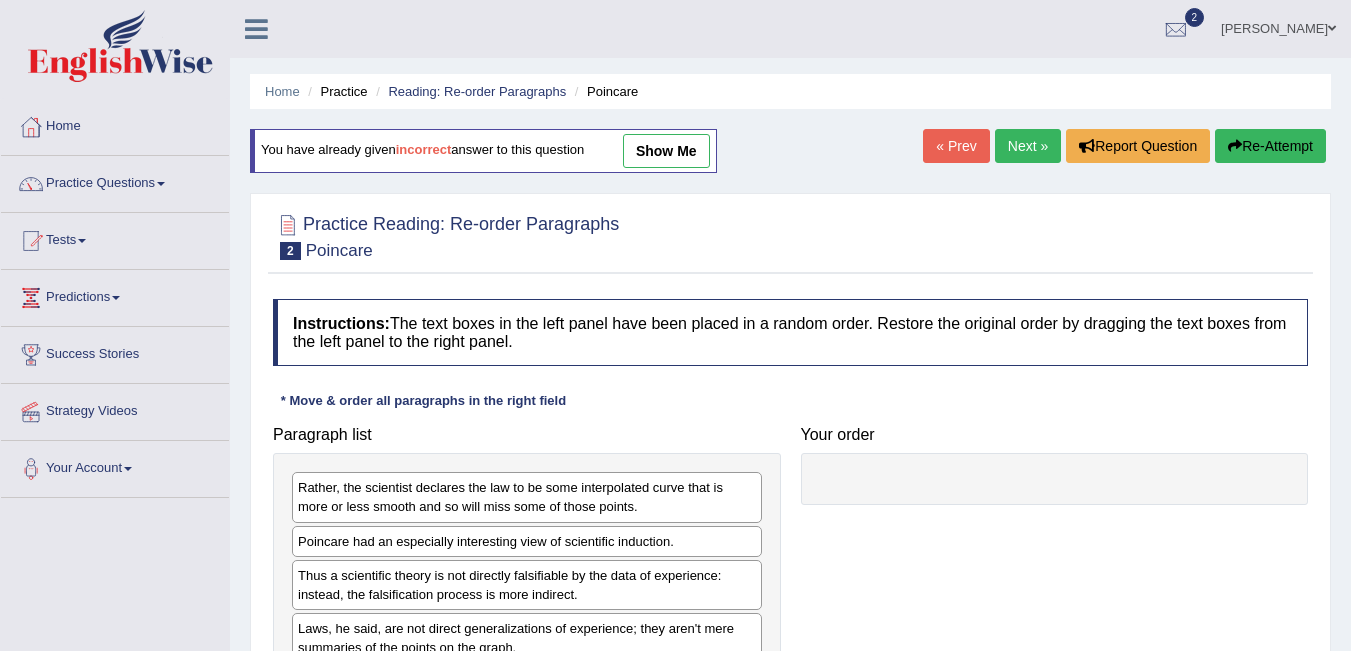 scroll, scrollTop: 40, scrollLeft: 0, axis: vertical 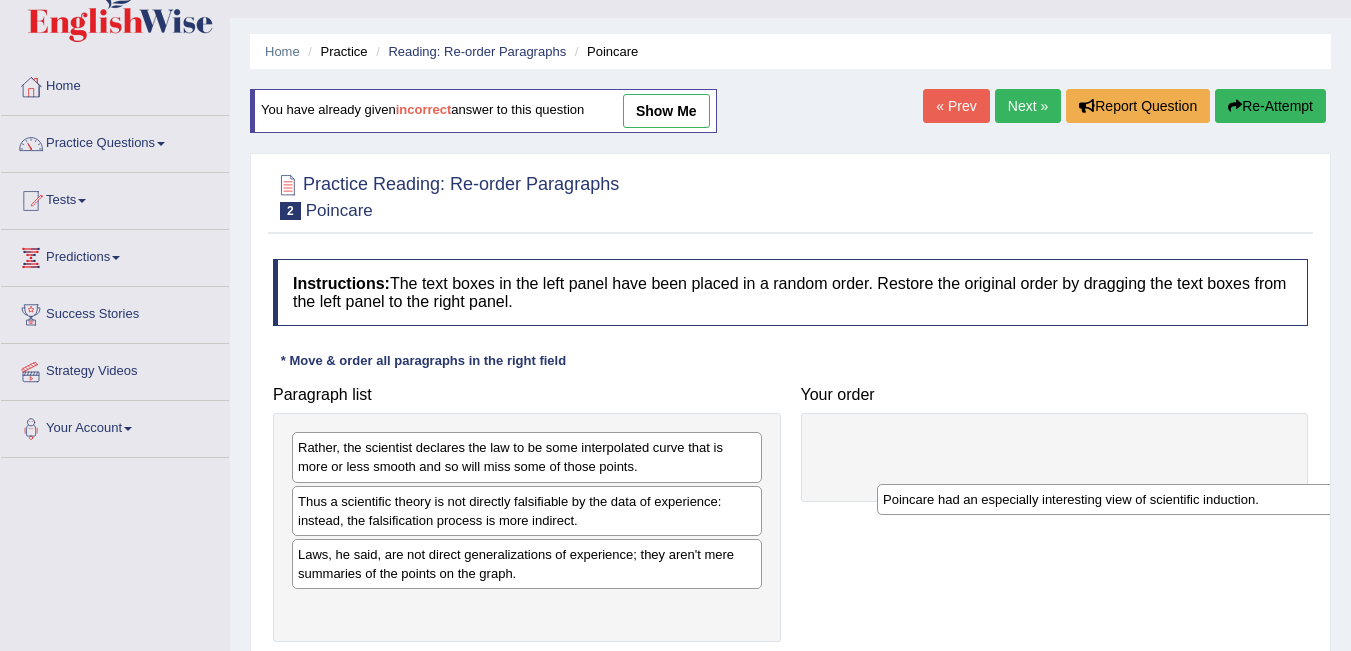 drag, startPoint x: 449, startPoint y: 506, endPoint x: 1028, endPoint y: 495, distance: 579.1045 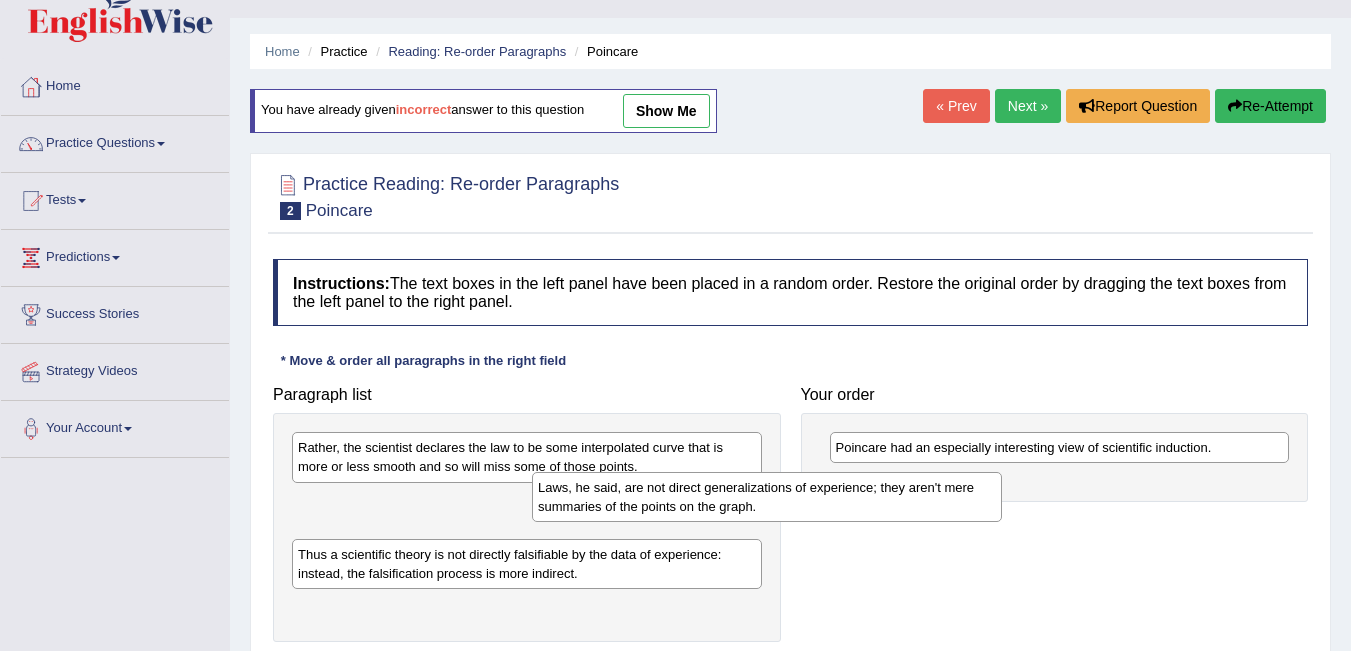 drag, startPoint x: 478, startPoint y: 562, endPoint x: 719, endPoint y: 494, distance: 250.40967 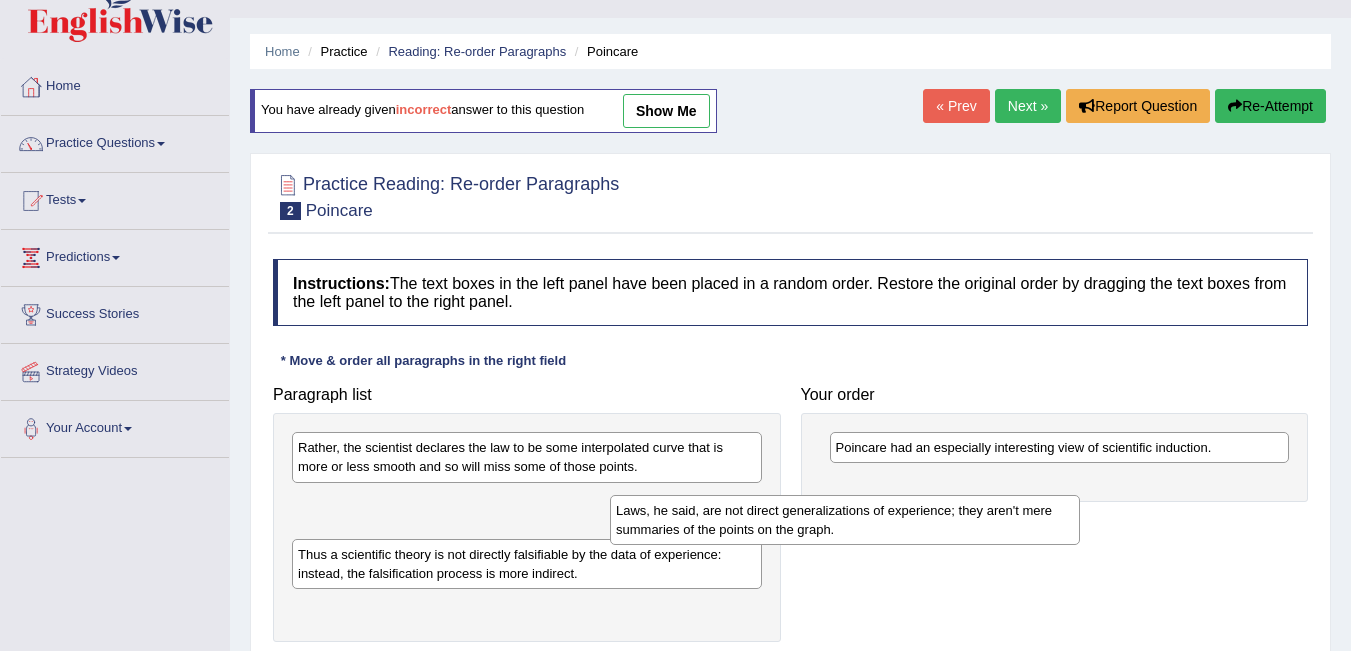drag, startPoint x: 517, startPoint y: 511, endPoint x: 835, endPoint y: 520, distance: 318.12732 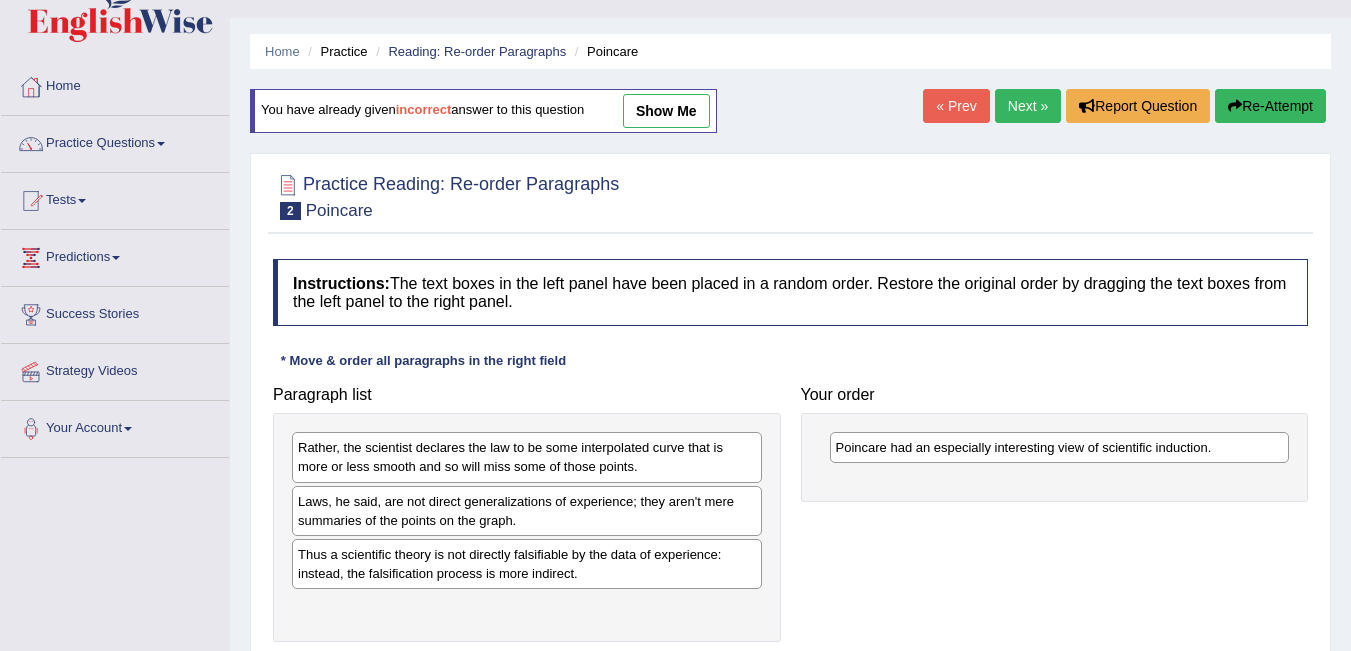 drag, startPoint x: 565, startPoint y: 517, endPoint x: 789, endPoint y: 521, distance: 224.0357 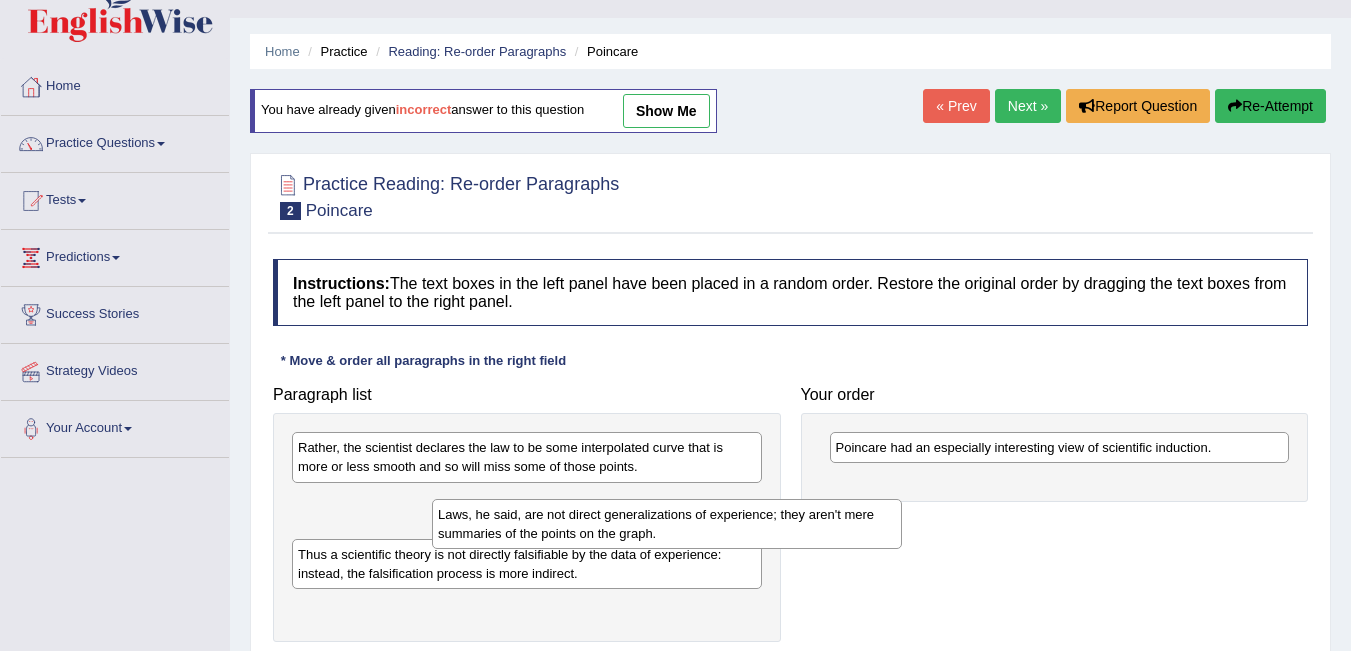 drag, startPoint x: 388, startPoint y: 503, endPoint x: 609, endPoint y: 516, distance: 221.38202 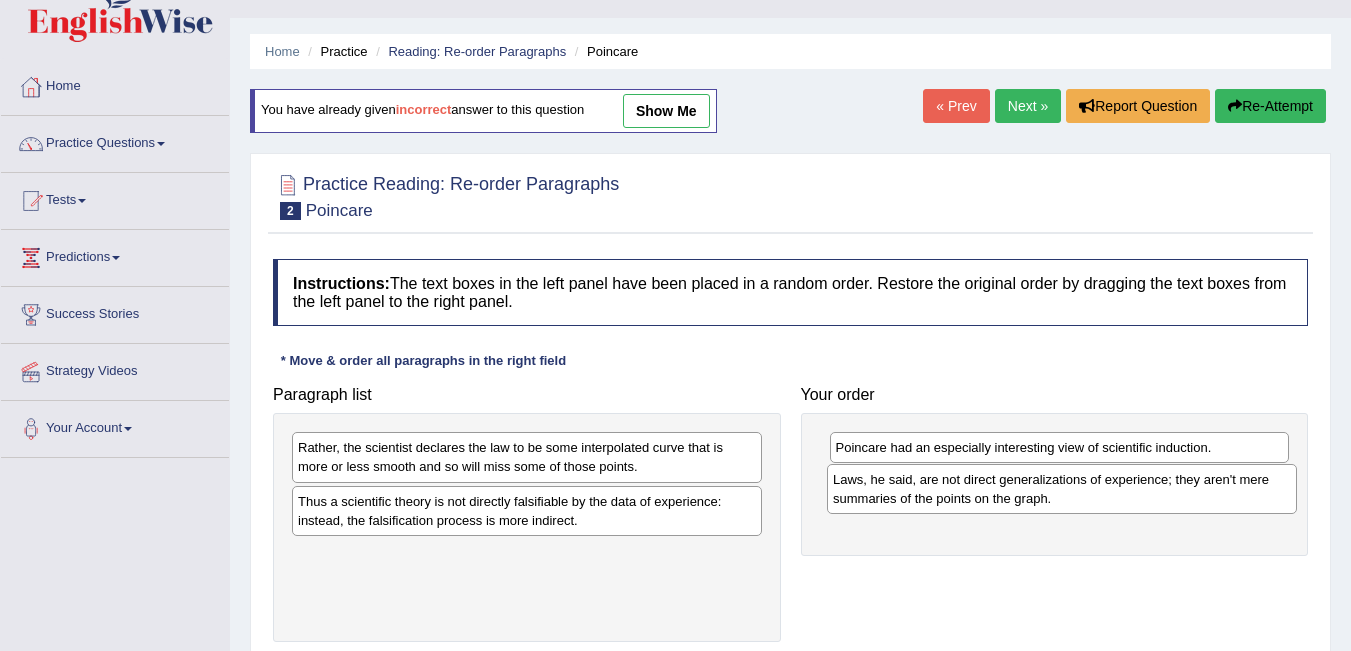 drag, startPoint x: 336, startPoint y: 510, endPoint x: 952, endPoint y: 505, distance: 616.02026 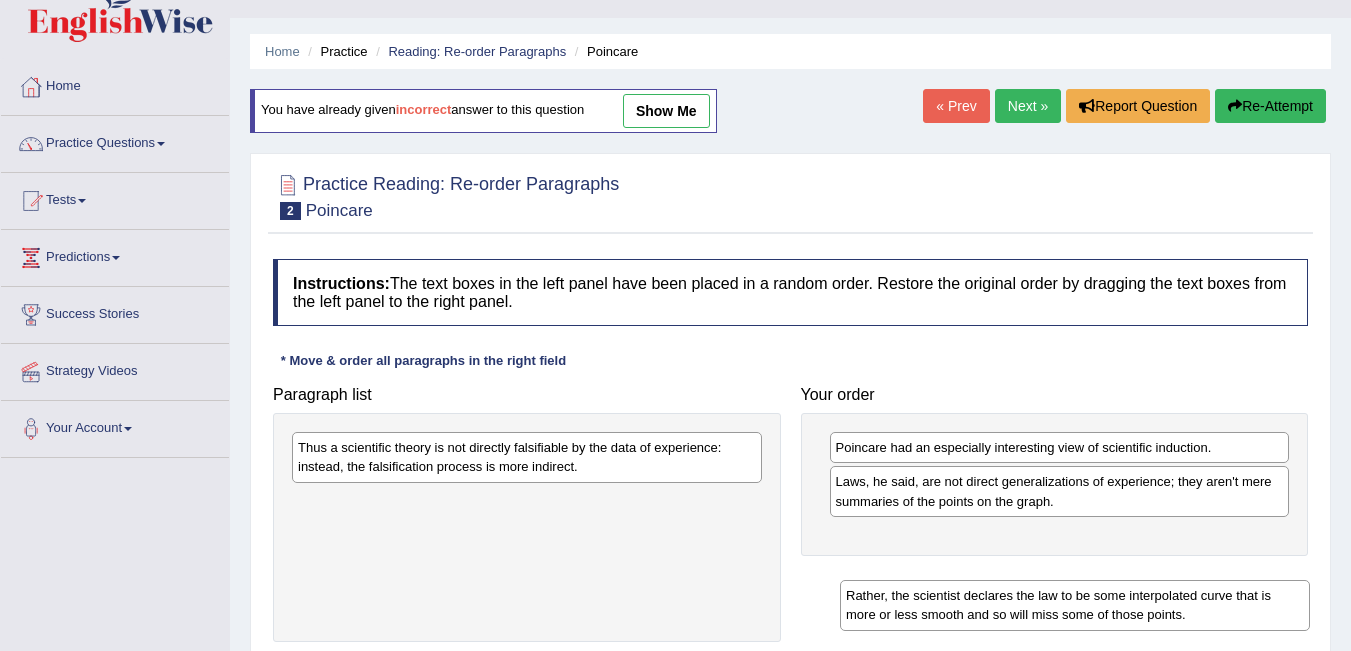 drag, startPoint x: 605, startPoint y: 457, endPoint x: 1157, endPoint y: 597, distance: 569.4769 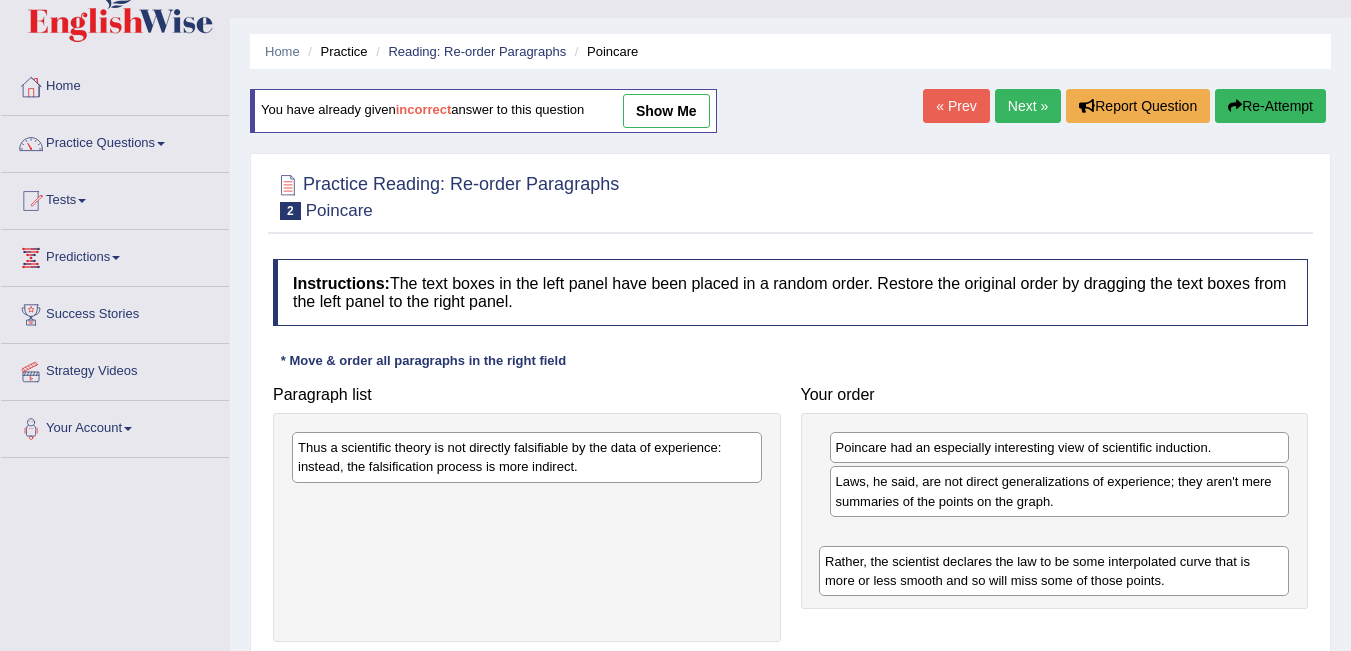 drag, startPoint x: 603, startPoint y: 528, endPoint x: 1134, endPoint y: 587, distance: 534.2677 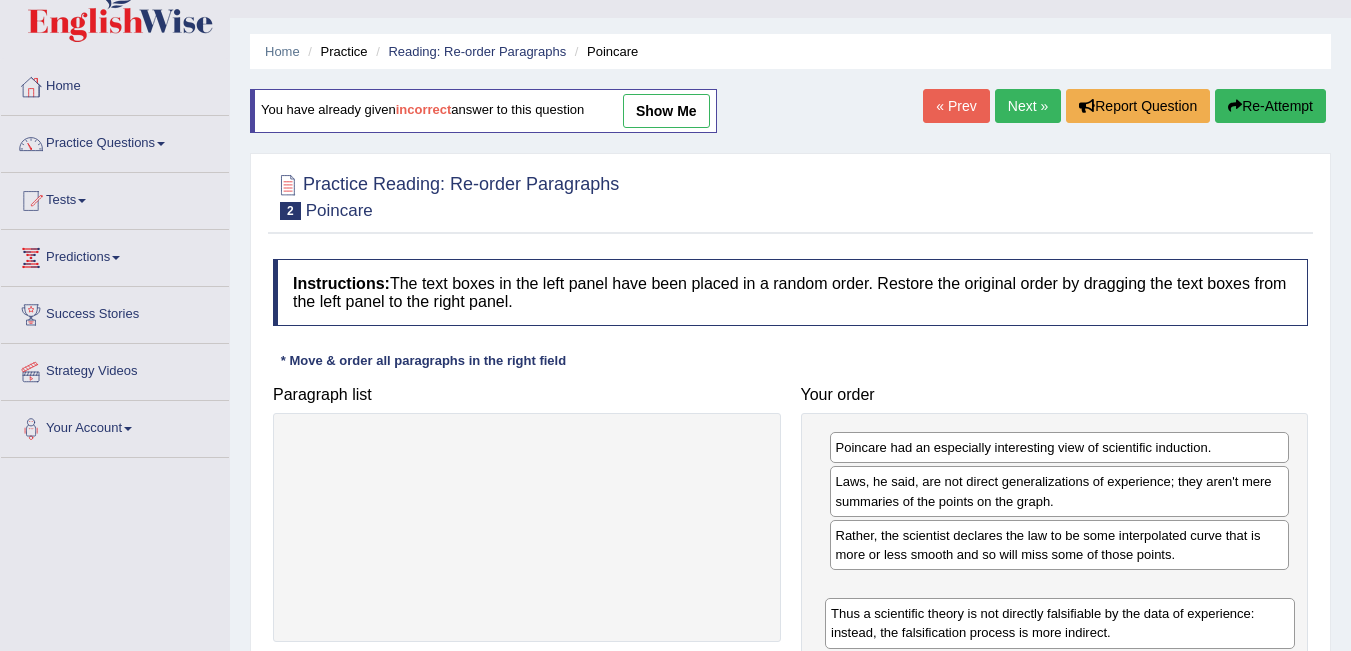drag, startPoint x: 593, startPoint y: 451, endPoint x: 1129, endPoint y: 617, distance: 561.11676 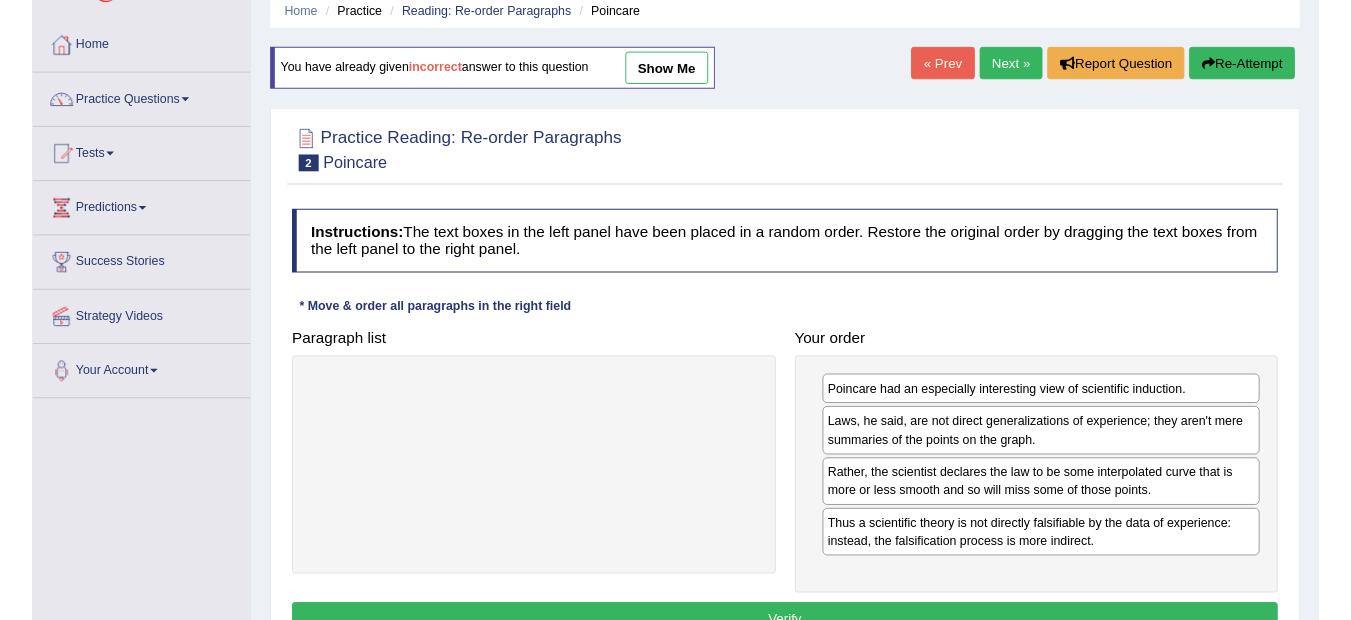 scroll, scrollTop: 120, scrollLeft: 0, axis: vertical 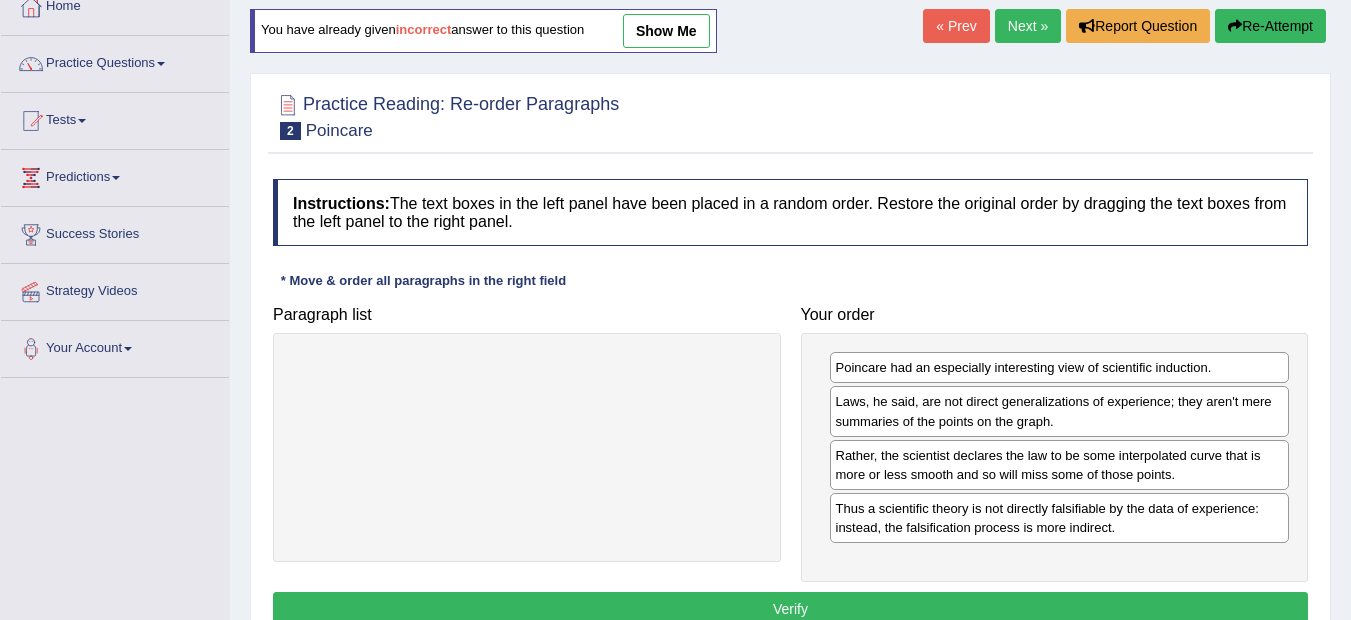 click on "Verify" at bounding box center [790, 609] 